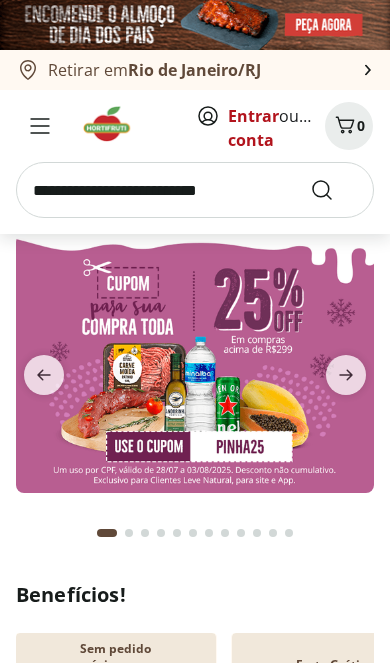 scroll, scrollTop: 0, scrollLeft: 0, axis: both 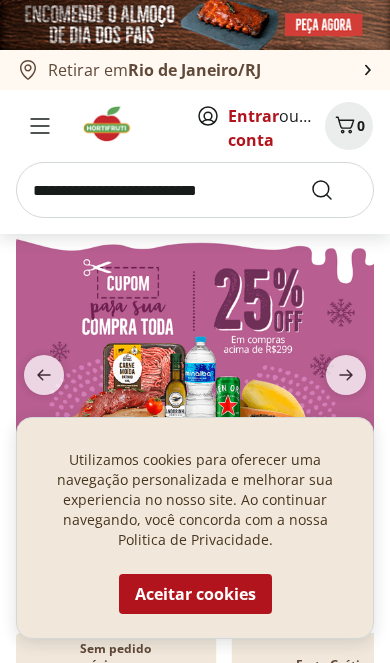 click on "Aceitar cookies" at bounding box center [195, 594] 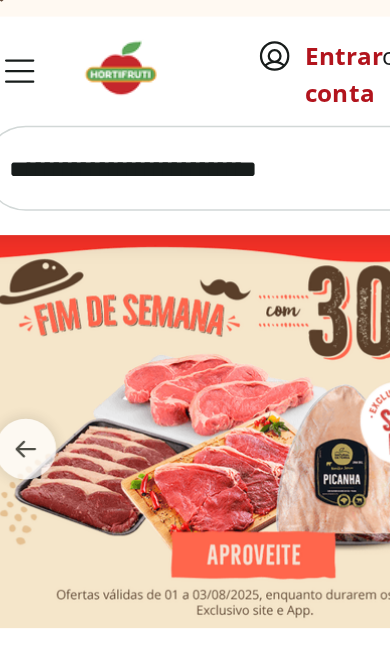 scroll, scrollTop: 0, scrollLeft: 0, axis: both 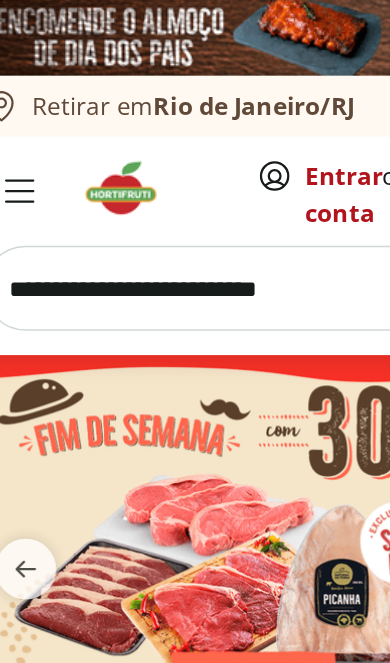 click on "Entrar" at bounding box center [253, 116] 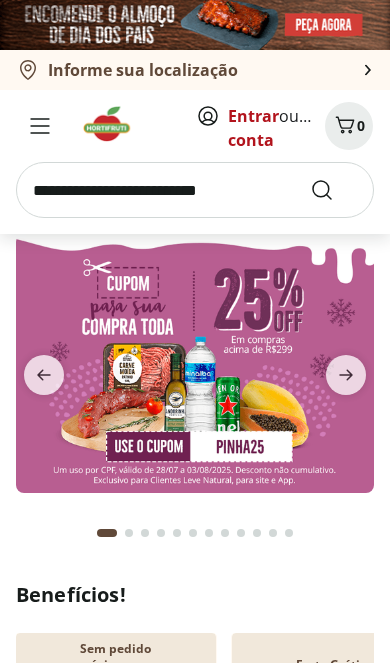 scroll, scrollTop: 0, scrollLeft: 0, axis: both 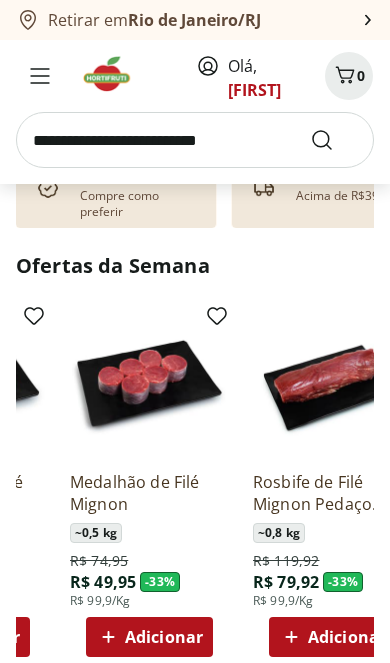click on "Adicionar" at bounding box center (164, 637) 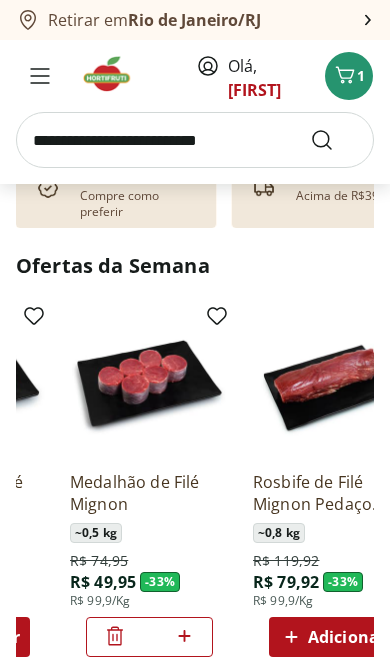 type on "*" 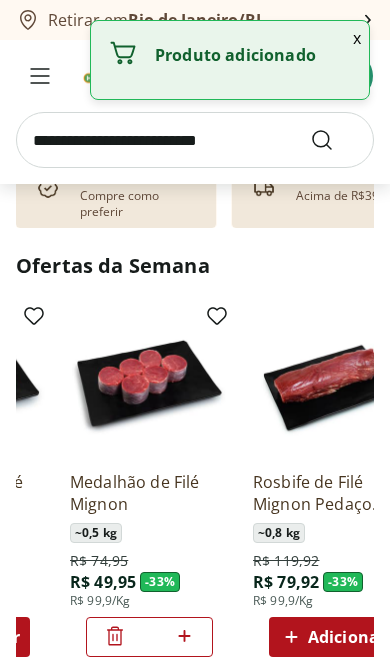 click 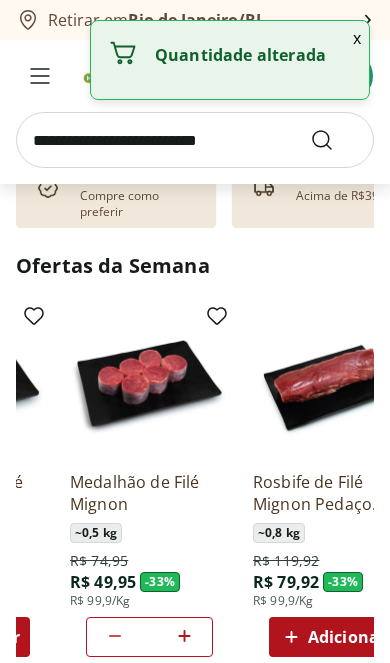 click 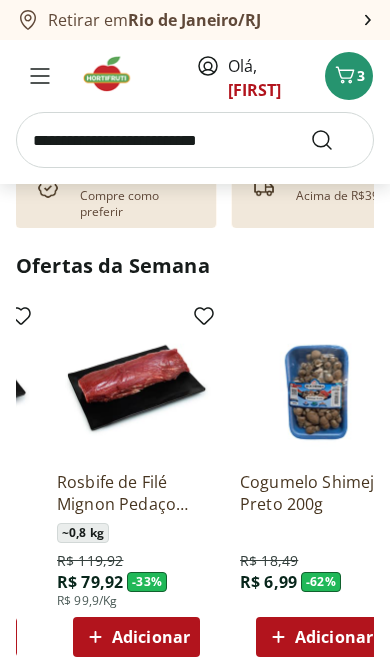 click on "Azeite Jarra Extra Virgem Picos Europa 500 Ml R$ 62,99 R$ 42,99 - 32 % Adicionar Azeite Extra Virgem O Live 450ml R$ 44,99 R$ 34,99 - 22 % Adicionar Filé Mignon Extra Limpo ~ 0,6 kg R$ 89,94 R$ 59,94 - 33 % R$ 99,9/Kg Adicionar Bife de Filé Mignon ~ 0,3 kg R$ 44,97 R$ 29,97 - 33 % R$ 99,9/Kg Adicionar Strogonoff  de Filé Mignon ~ 0,4 kg R$ 59,96 R$ 39,96 - 33 % R$ 99,9/Kg Adicionar Medalhão de Filé Mignon ~ 0,5 kg R$ 74,95 R$ 49,95 - 33 % R$ 99,9/Kg * Rosbife de Filé Mignon Pedaço Bandeja ~ 0,8 kg R$ 119,92 R$ 79,92 - 33 % R$ 99,9/Kg Adicionar Cogumelo Shimeji Preto 200g R$ 18,49 R$ 6,99 - 62 % Adicionar" at bounding box center [195, 520] 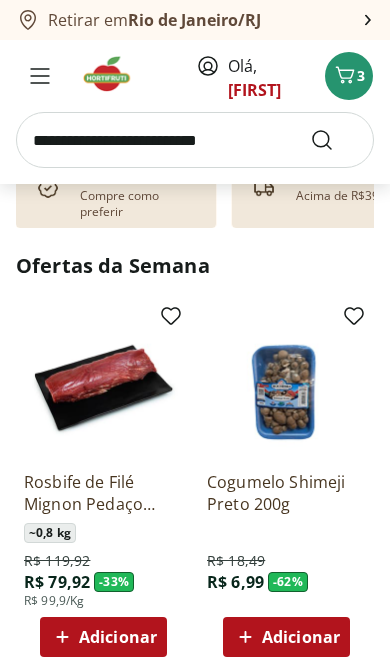 scroll, scrollTop: 0, scrollLeft: 1098, axis: horizontal 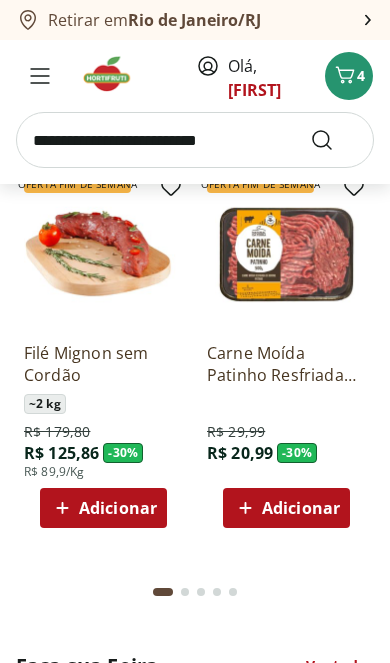 click at bounding box center (195, 140) 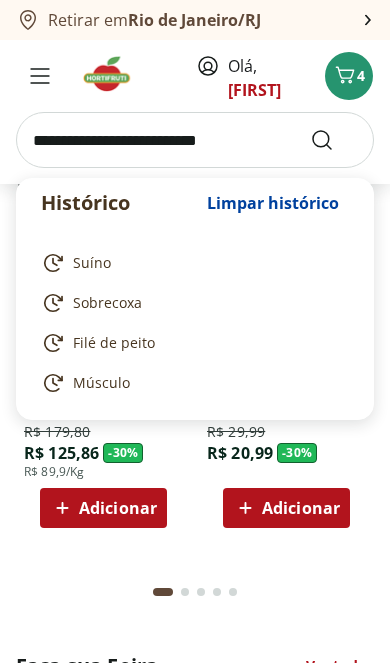 scroll, scrollTop: 1100, scrollLeft: 0, axis: vertical 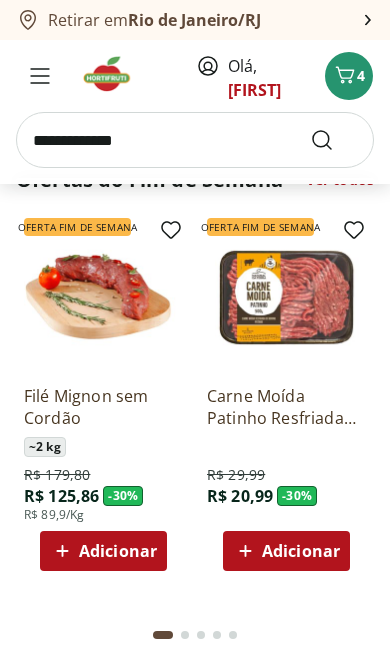type on "**********" 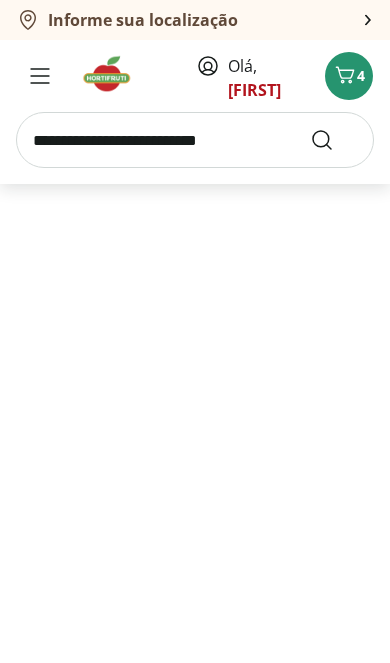 scroll, scrollTop: 0, scrollLeft: 0, axis: both 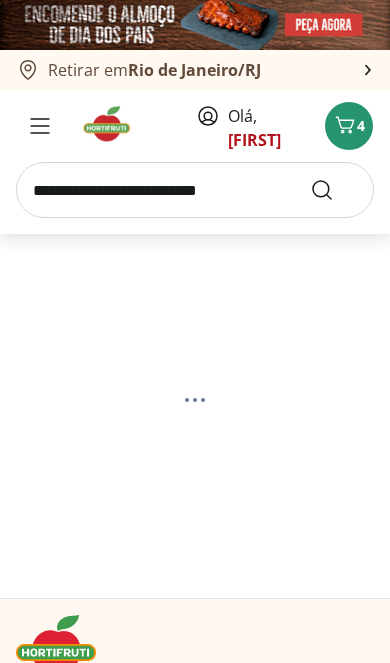 select on "**********" 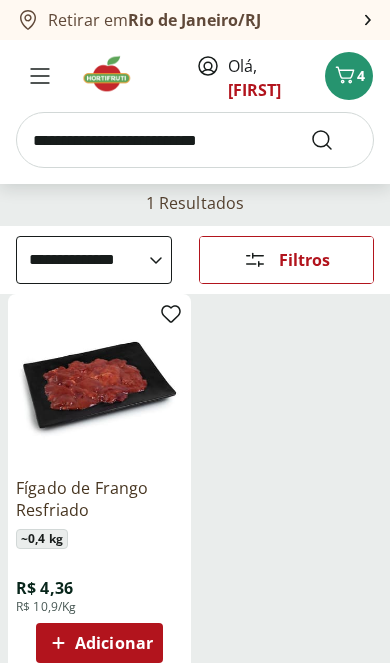 click on "Adicionar" at bounding box center (114, 643) 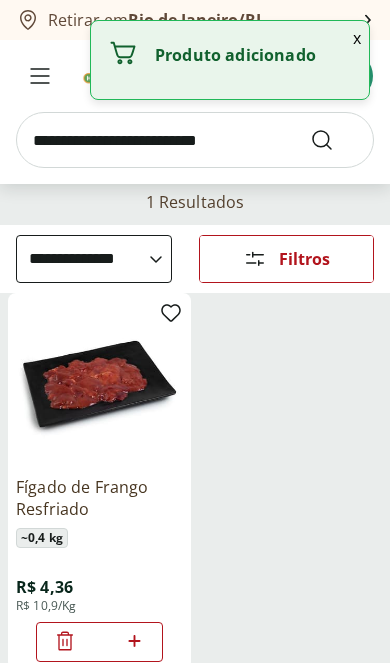 click 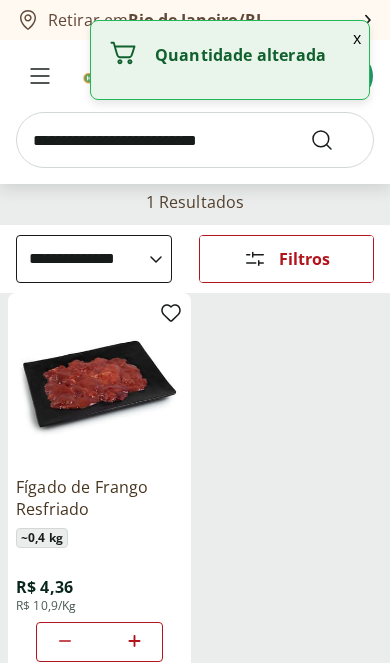 click 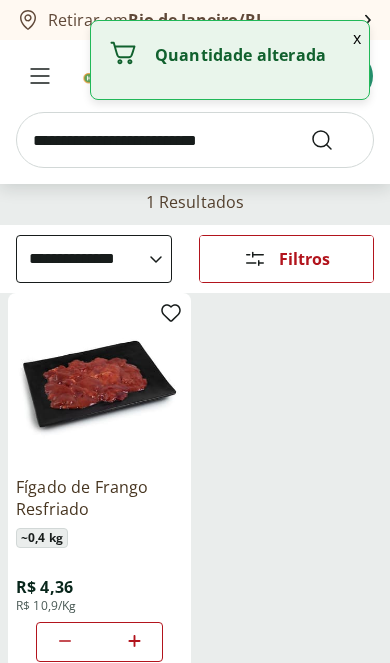 click at bounding box center (195, 140) 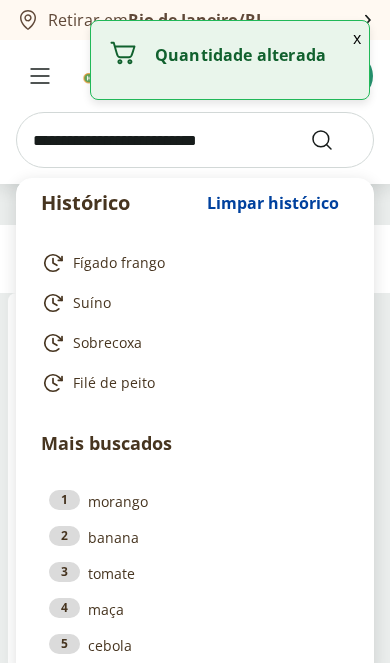 scroll, scrollTop: 97, scrollLeft: 0, axis: vertical 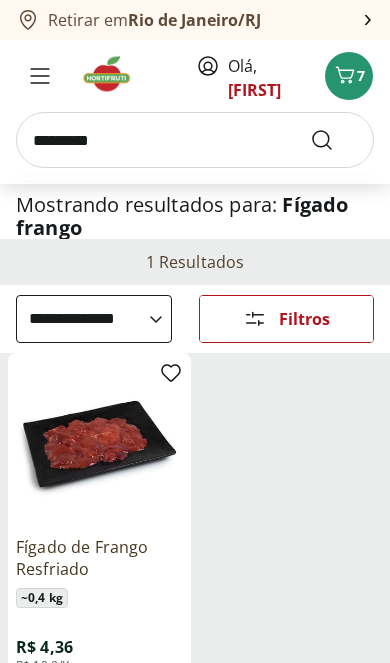 type on "*********" 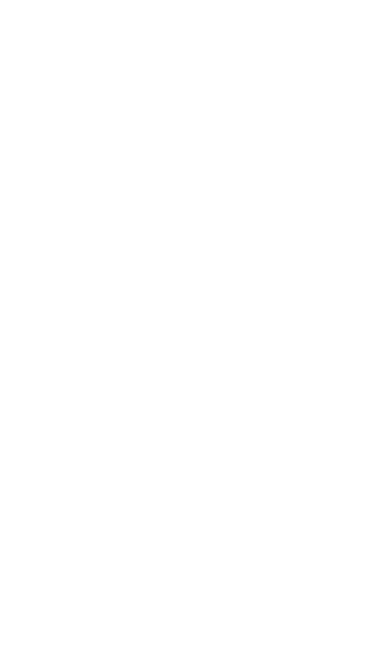 scroll, scrollTop: 33, scrollLeft: 0, axis: vertical 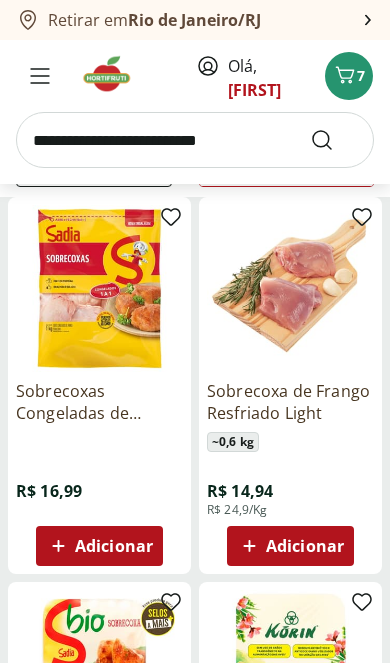 click at bounding box center (99, 288) 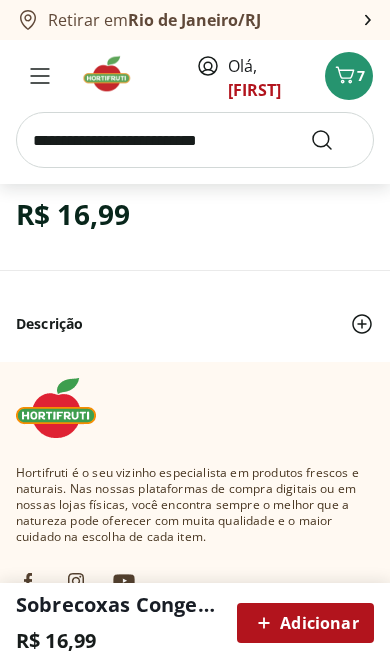 scroll, scrollTop: 844, scrollLeft: 0, axis: vertical 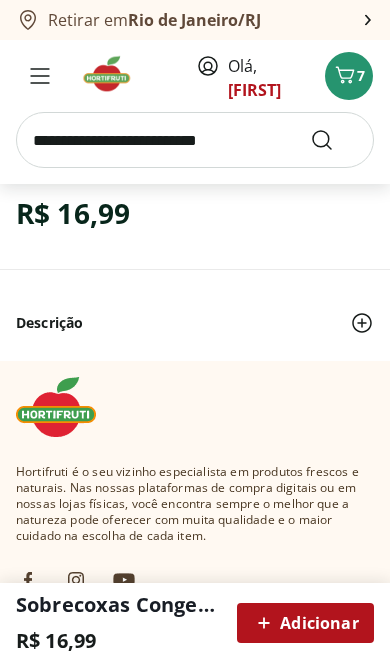 click on "Adicionar" at bounding box center (305, 623) 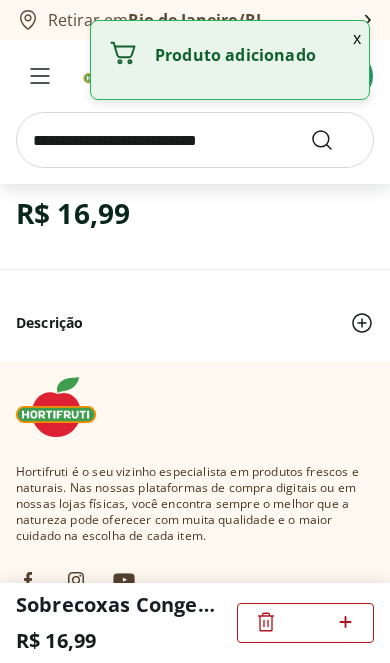 click 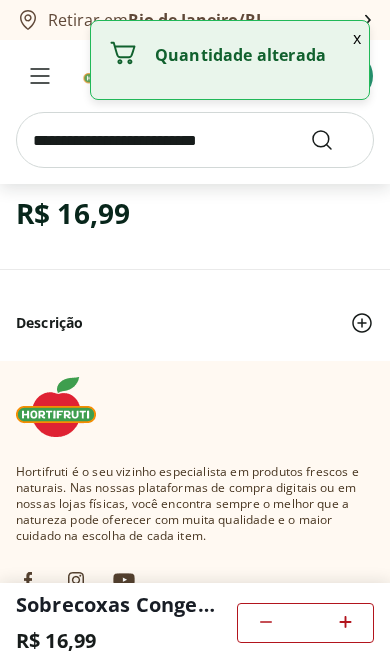 click 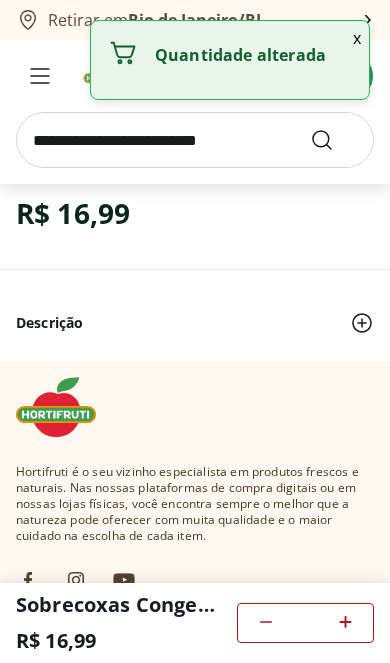 click 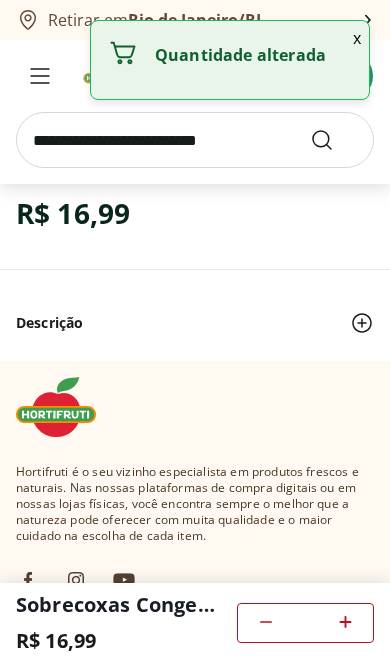 click 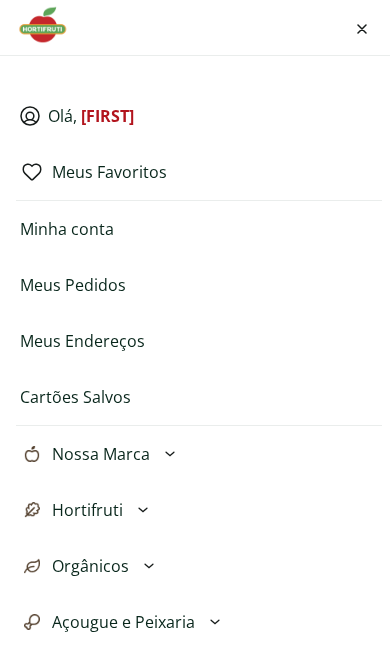click at bounding box center [49, 25] 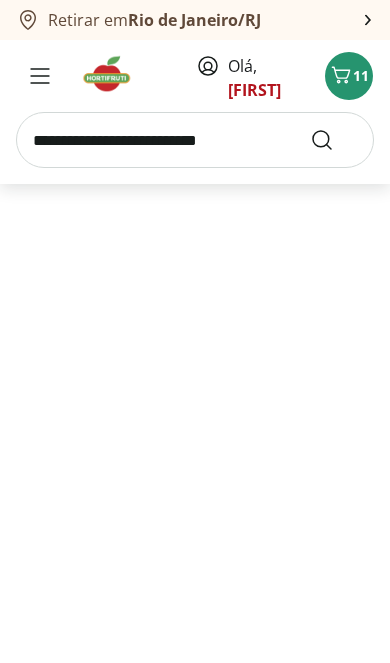 scroll, scrollTop: 0, scrollLeft: 0, axis: both 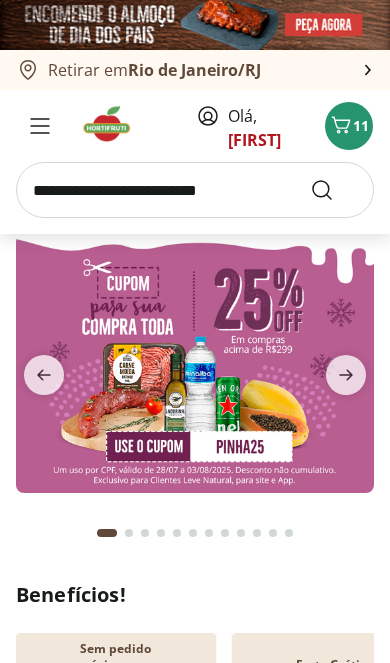 click at bounding box center (195, 190) 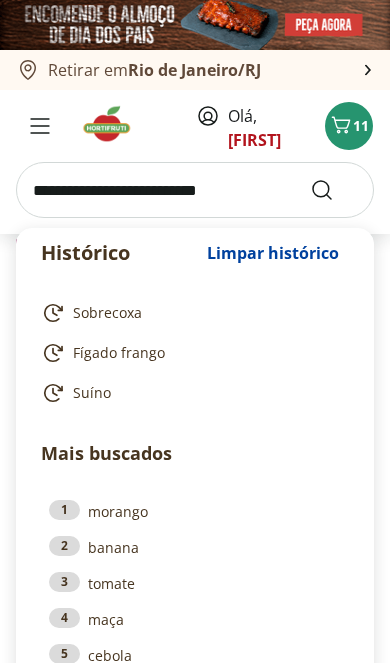 scroll, scrollTop: 0, scrollLeft: 0, axis: both 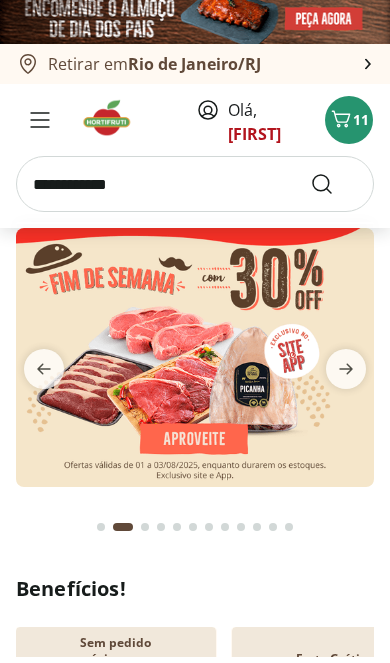 type on "**********" 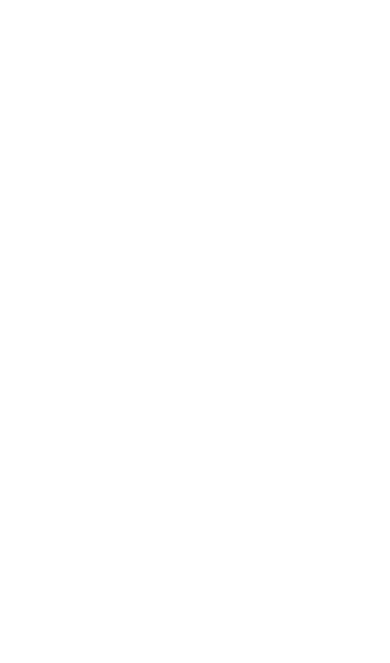 scroll, scrollTop: 6, scrollLeft: 0, axis: vertical 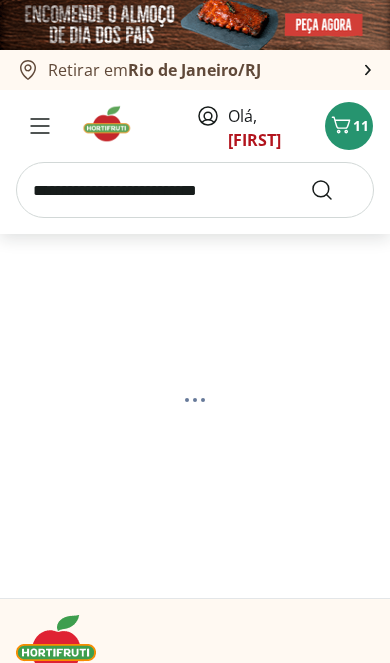select on "**********" 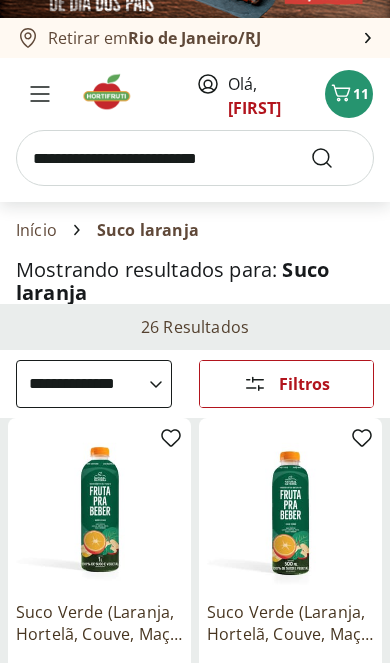 scroll, scrollTop: 30, scrollLeft: 0, axis: vertical 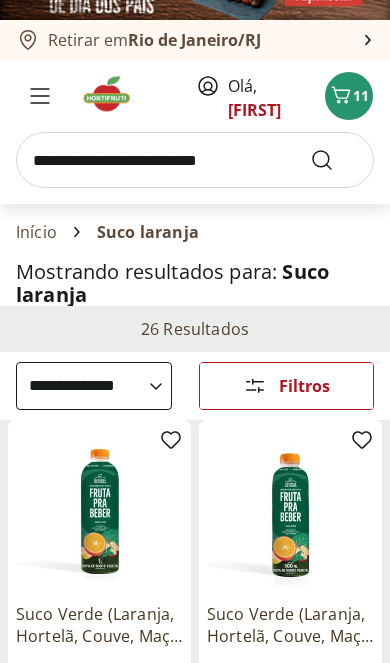 click at bounding box center [113, 94] 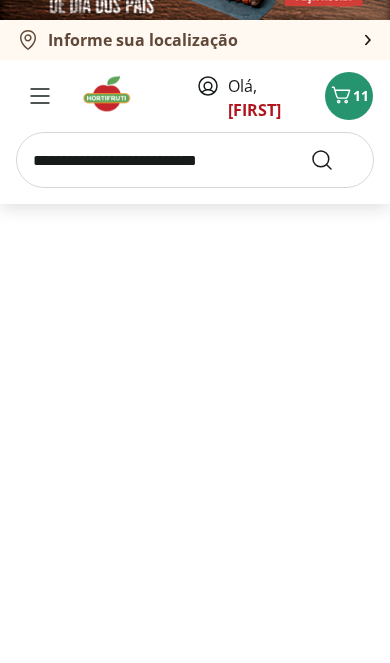 scroll, scrollTop: 0, scrollLeft: 0, axis: both 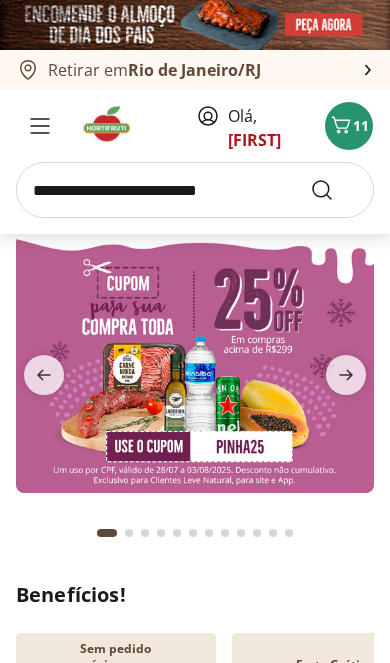 click 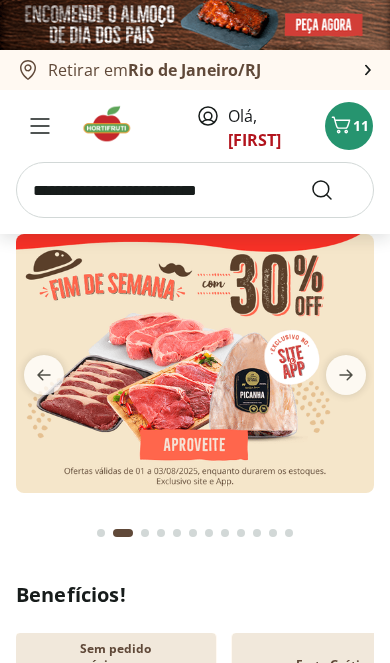 click at bounding box center [195, 363] 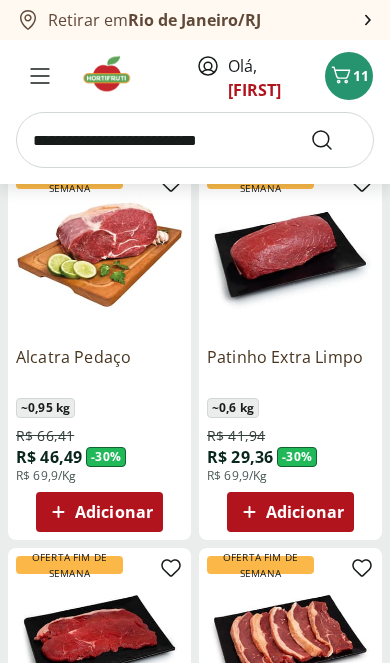 scroll, scrollTop: 643, scrollLeft: 0, axis: vertical 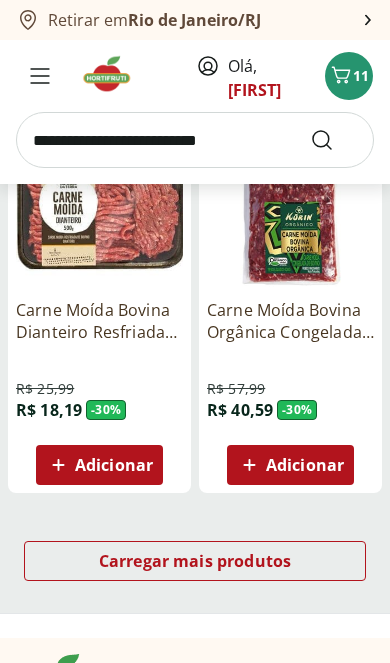 click on "Carregar mais produtos" at bounding box center (195, 561) 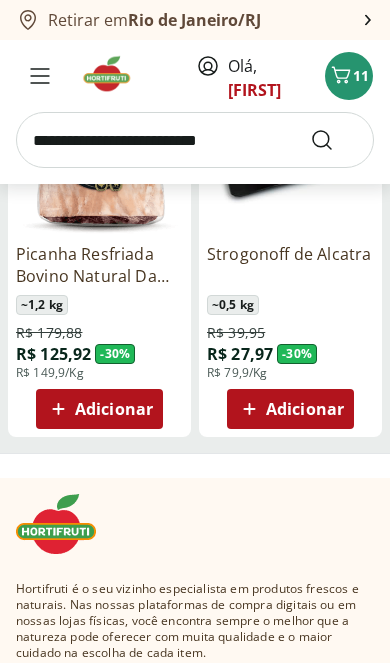 click at bounding box center [195, 140] 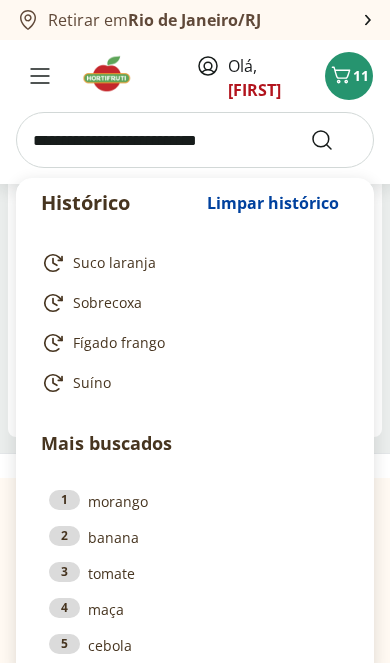 scroll, scrollTop: 3003, scrollLeft: 0, axis: vertical 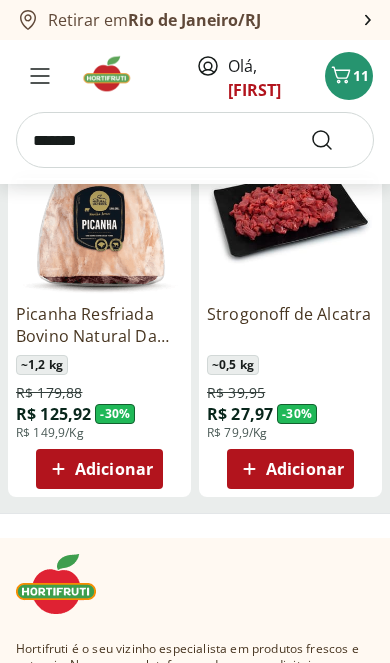 type on "*******" 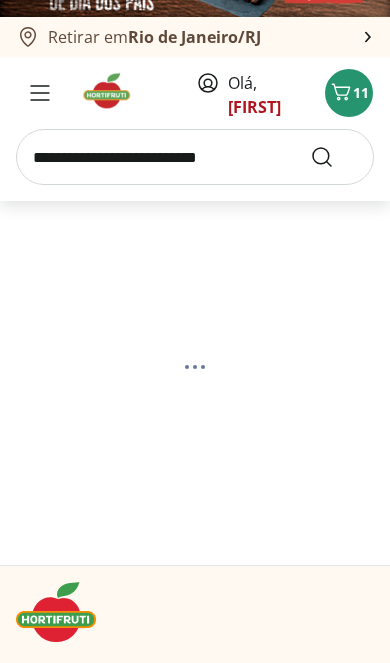 scroll, scrollTop: 0, scrollLeft: 0, axis: both 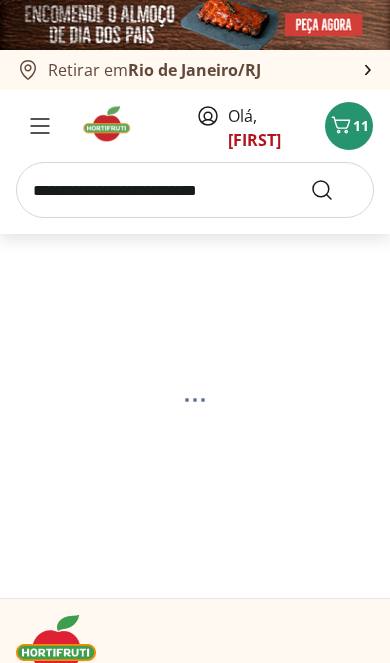 click at bounding box center (195, 190) 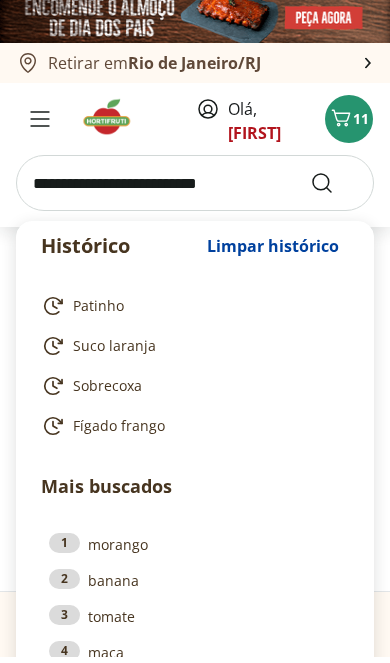 click on "Patinho" at bounding box center [98, 313] 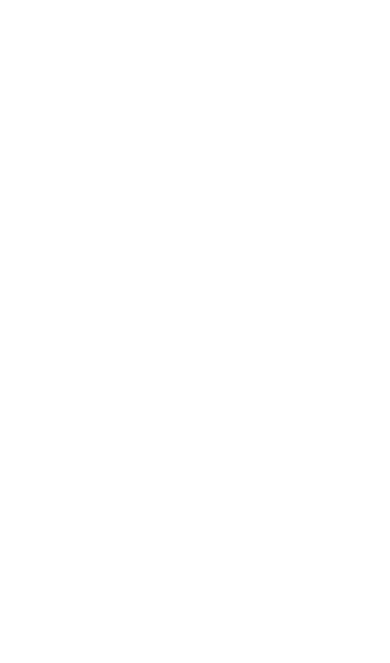 scroll, scrollTop: 0, scrollLeft: 0, axis: both 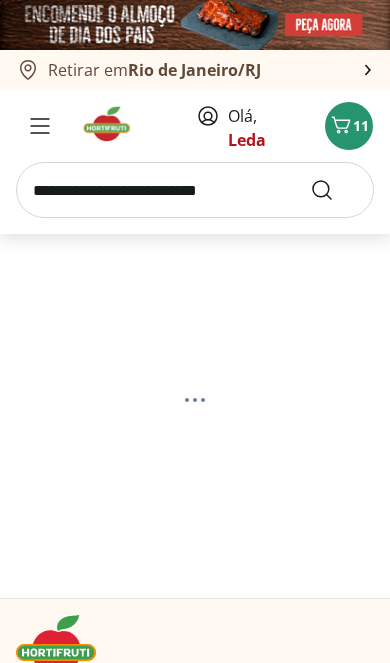select on "**********" 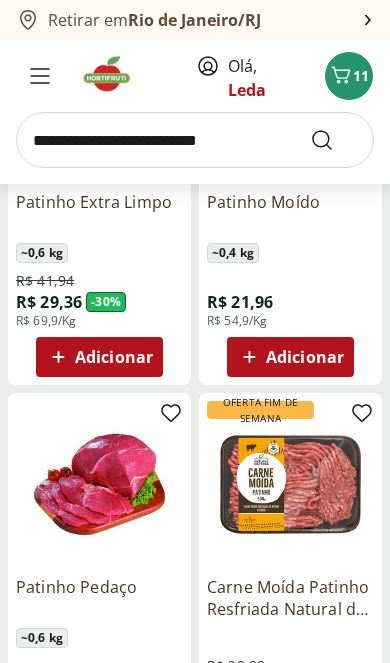 scroll, scrollTop: 337, scrollLeft: 0, axis: vertical 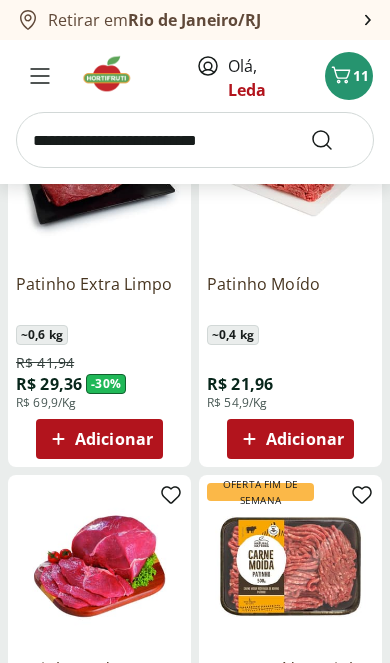 click on "Adicionar" at bounding box center (305, 439) 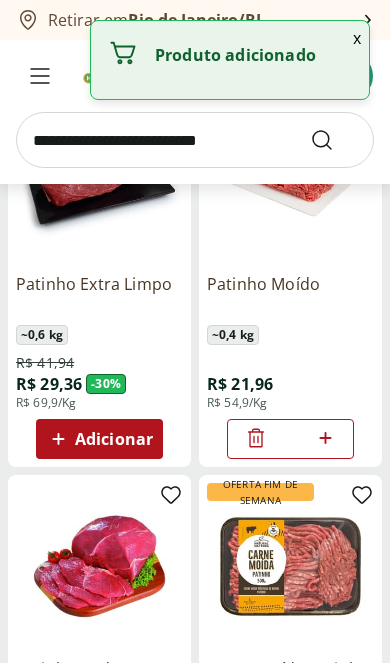 click 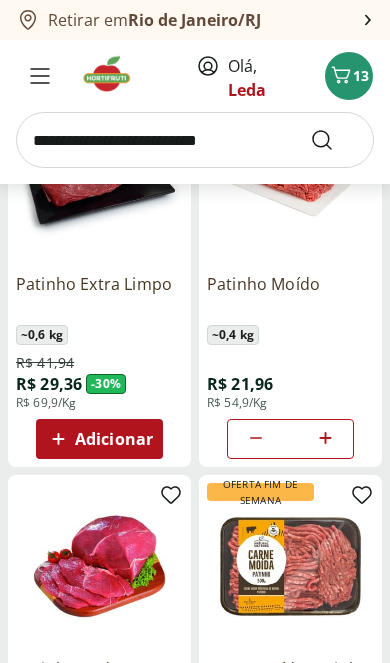 click 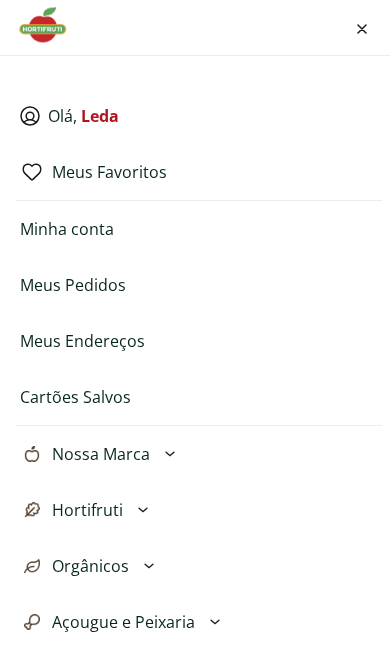 click 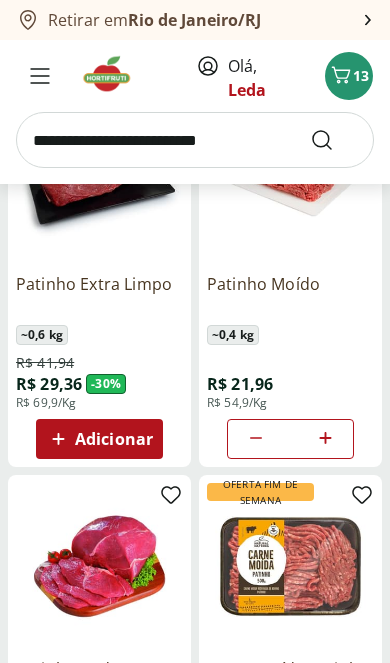 click at bounding box center (195, 140) 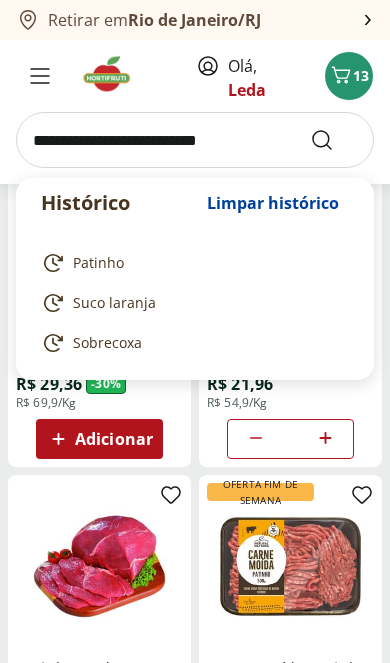 scroll, scrollTop: 277, scrollLeft: 0, axis: vertical 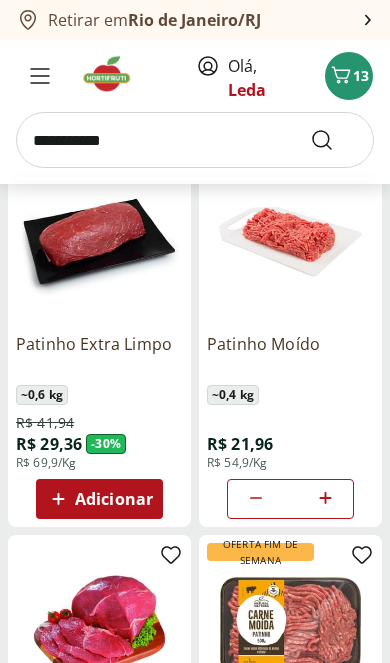 type on "**********" 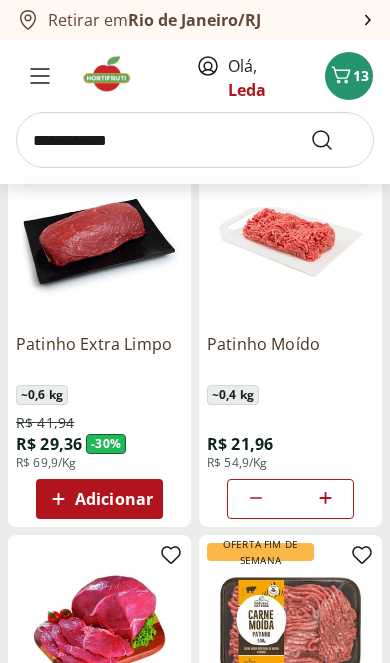 click at bounding box center (334, 140) 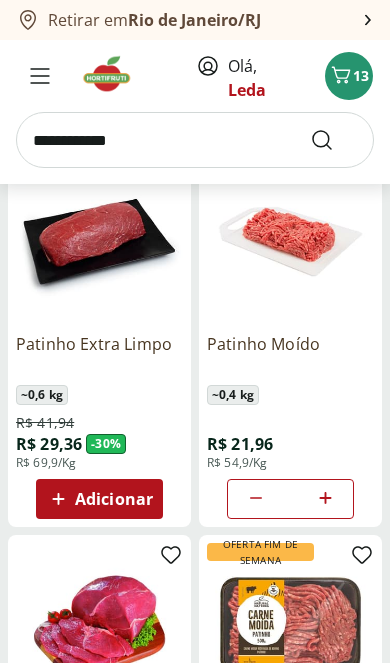 scroll, scrollTop: 33, scrollLeft: 0, axis: vertical 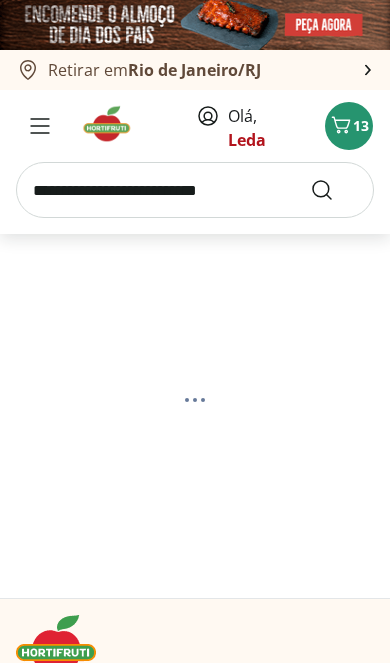 select on "**********" 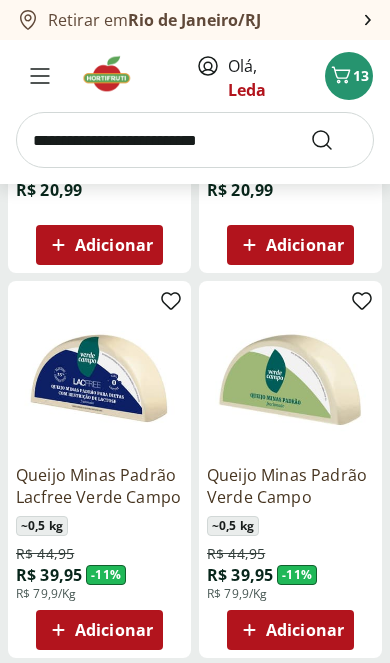 scroll, scrollTop: 555, scrollLeft: 0, axis: vertical 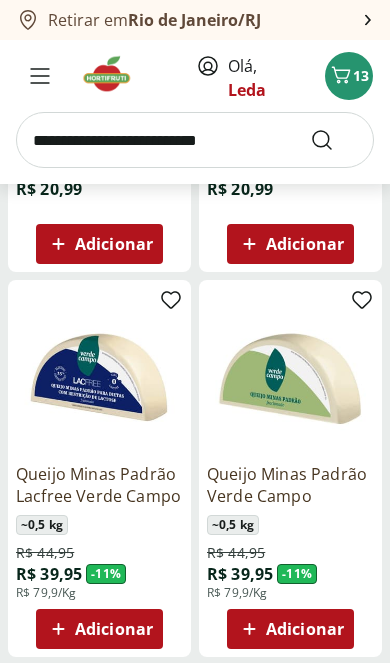 click on "Adicionar" at bounding box center (305, 629) 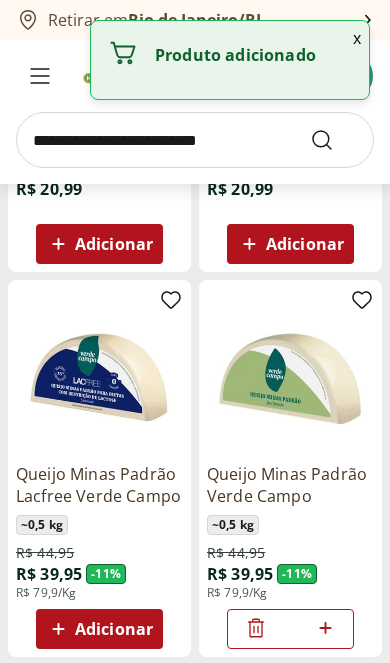 click 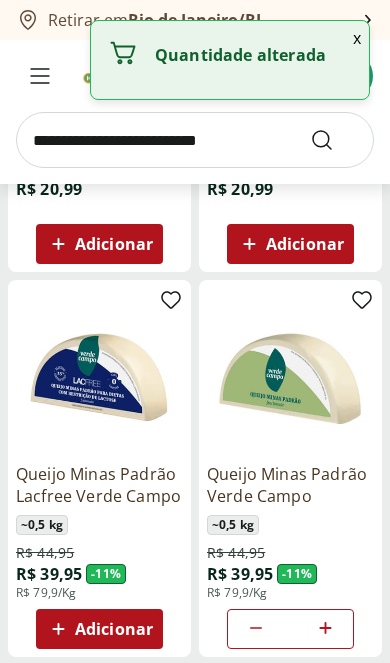 click 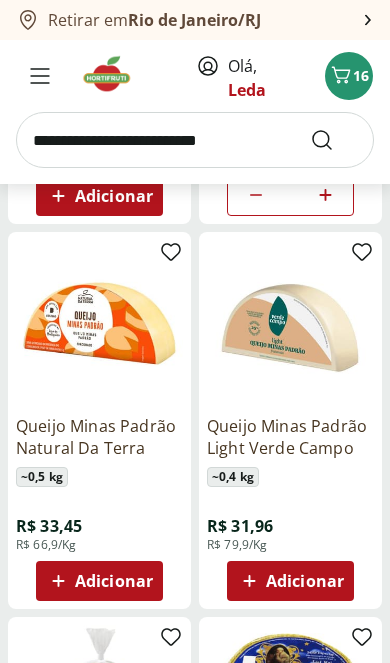 scroll, scrollTop: 993, scrollLeft: 0, axis: vertical 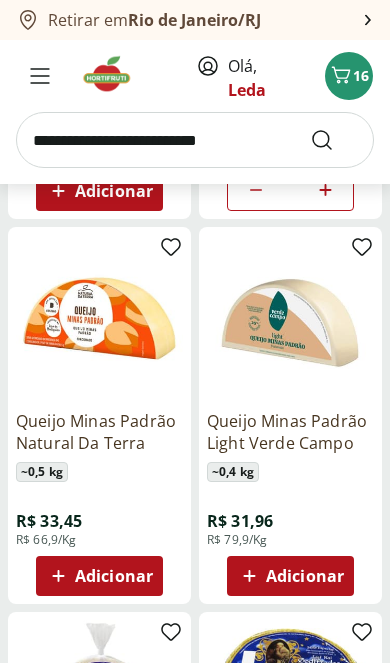 click on "Adicionar" at bounding box center (99, 576) 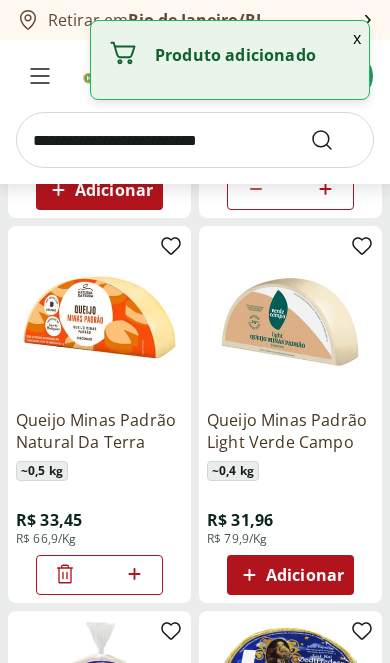 click 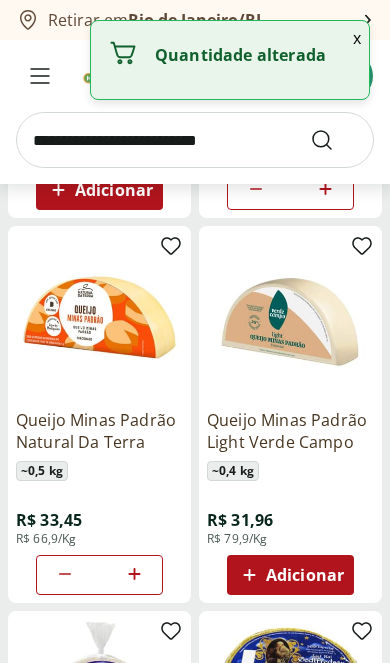 click 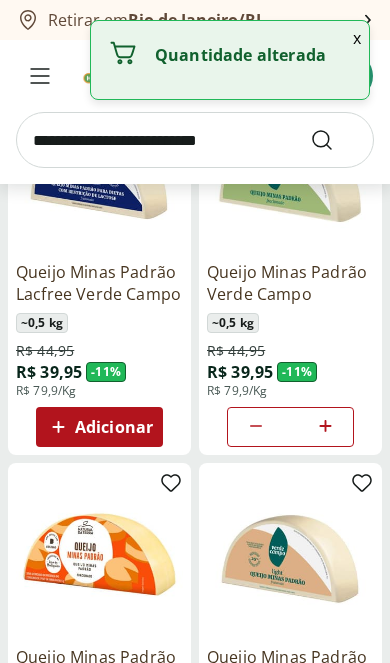 scroll, scrollTop: 756, scrollLeft: 0, axis: vertical 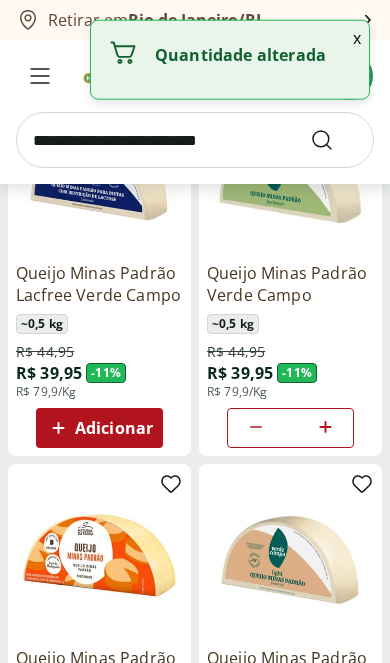 click 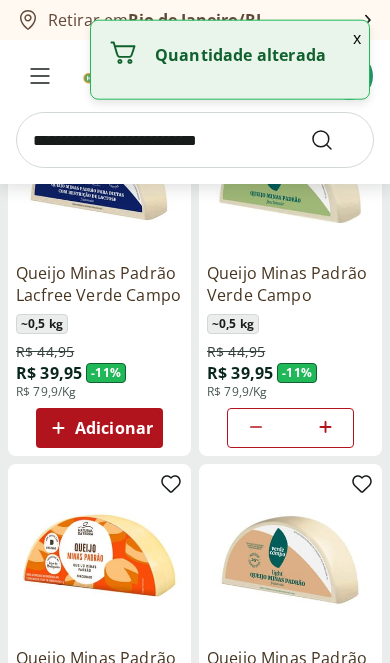 click 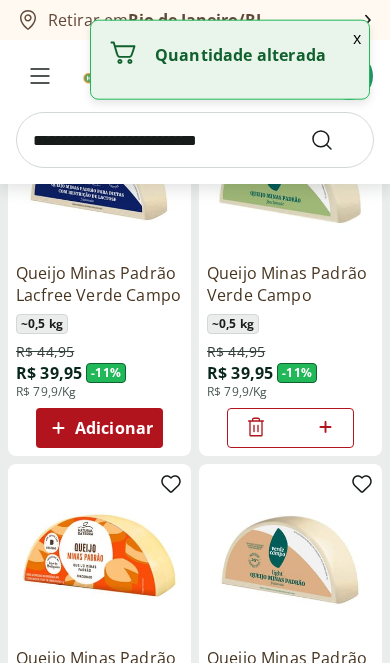 click 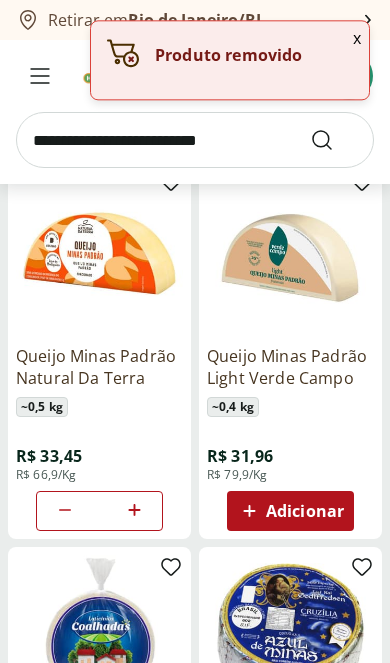 scroll, scrollTop: 1059, scrollLeft: 0, axis: vertical 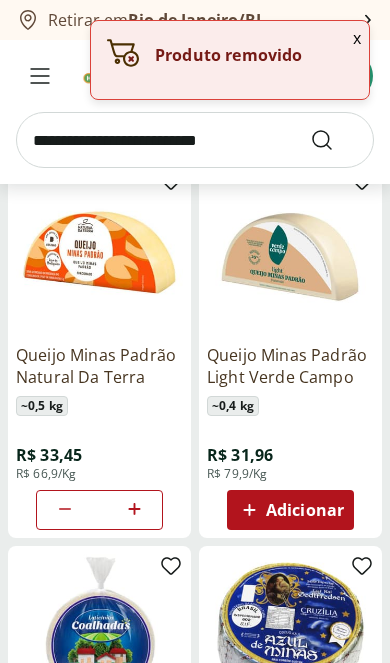 click 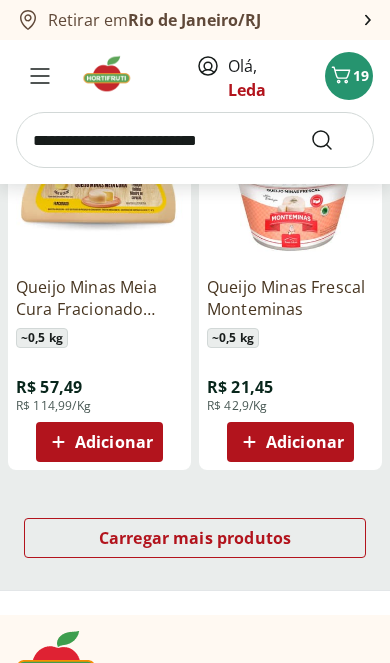 click on "Carregar mais produtos" at bounding box center (195, 538) 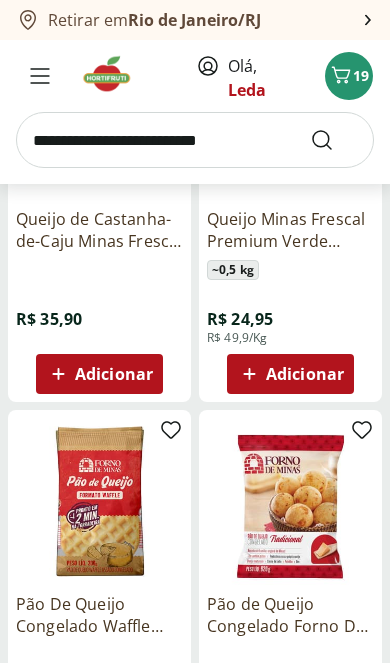 scroll, scrollTop: 3512, scrollLeft: 0, axis: vertical 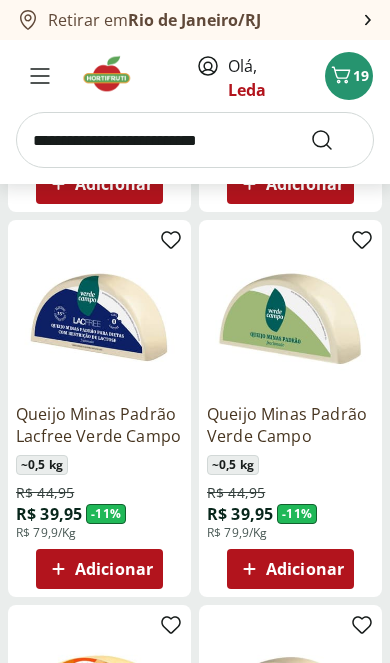 click on "Adicionar" at bounding box center (305, 569) 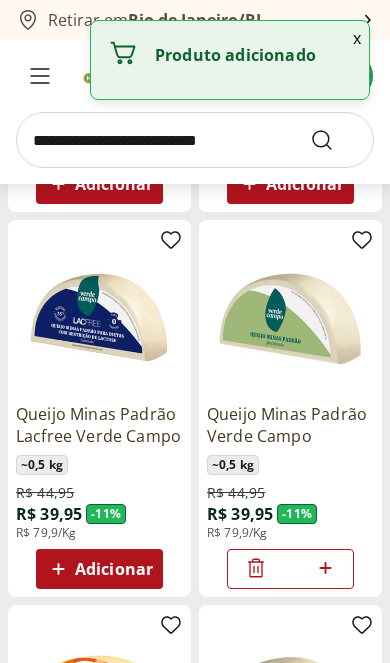 click 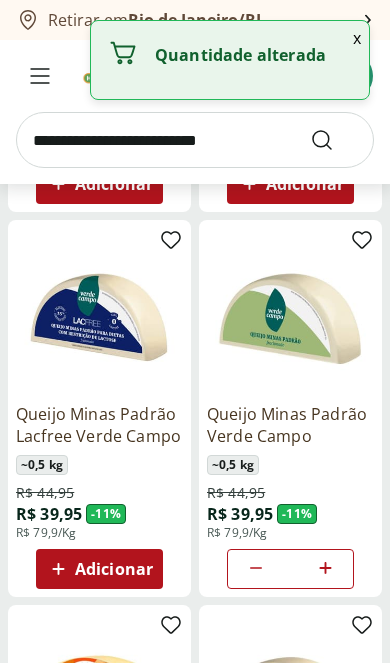 click 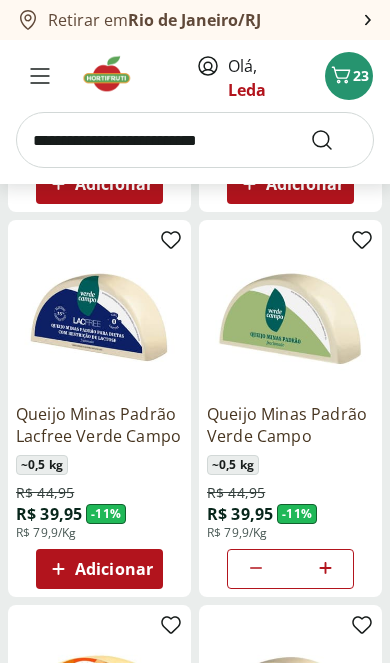 click 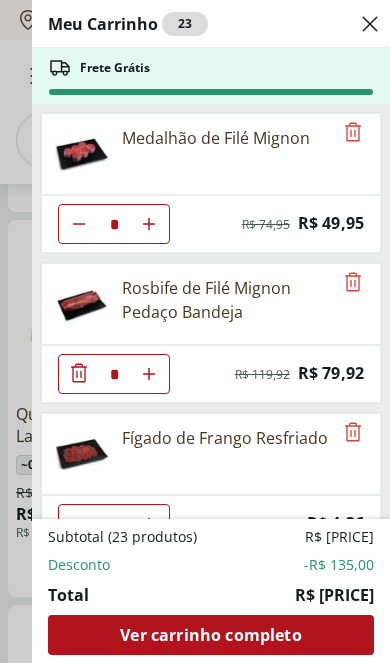 click 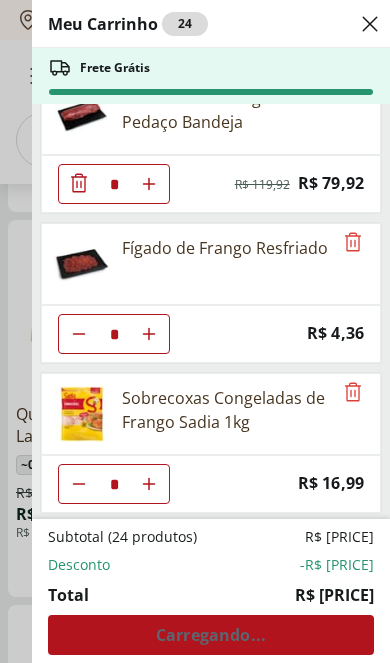 click on "Patinho Moído" at bounding box center [211, 564] 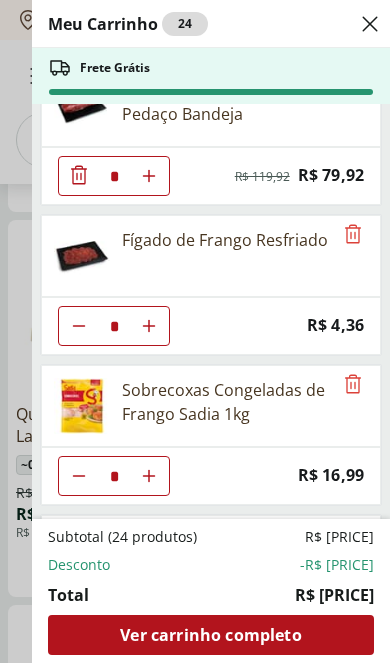 click 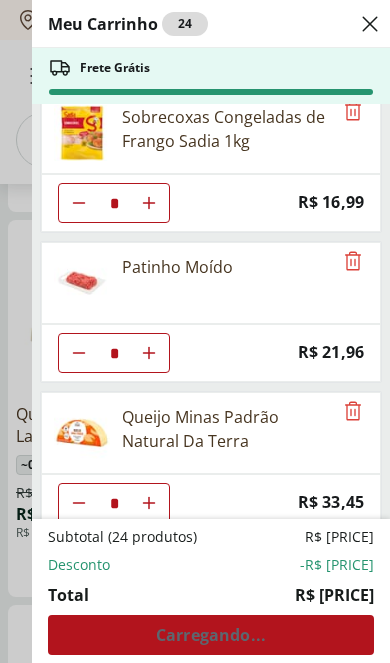 scroll, scrollTop: 503, scrollLeft: 0, axis: vertical 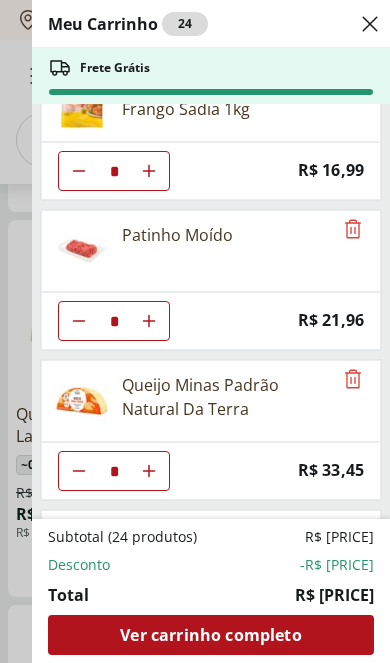 click 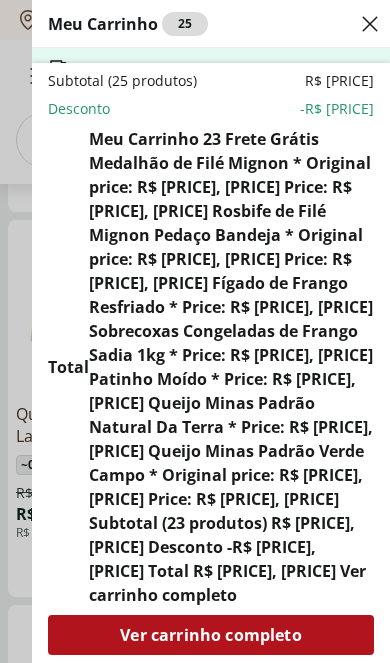 scroll, scrollTop: 643, scrollLeft: 0, axis: vertical 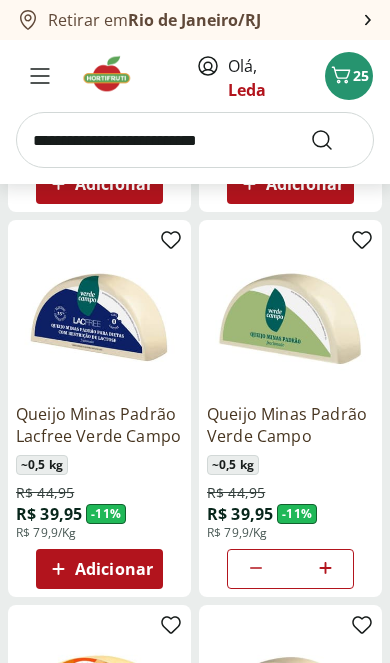 click at bounding box center [195, 140] 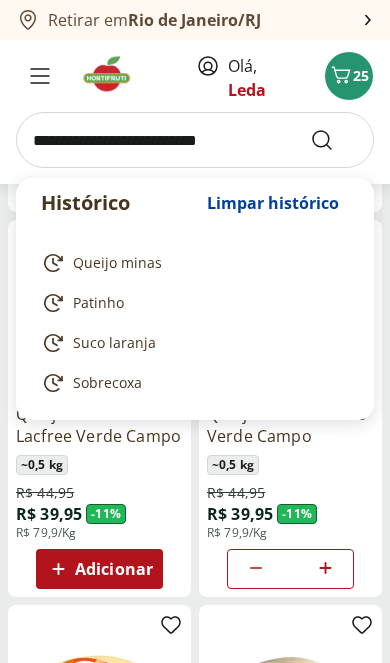 scroll, scrollTop: 571, scrollLeft: 0, axis: vertical 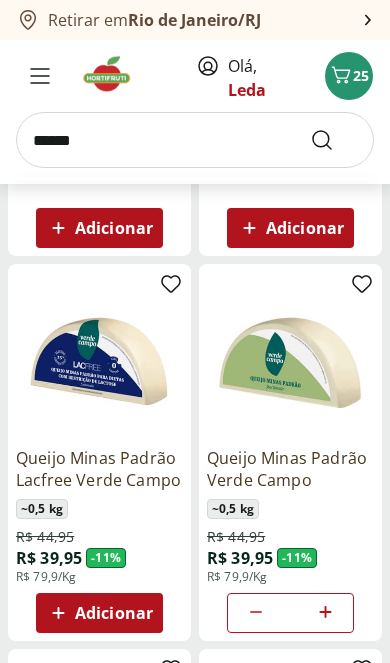 type on "******" 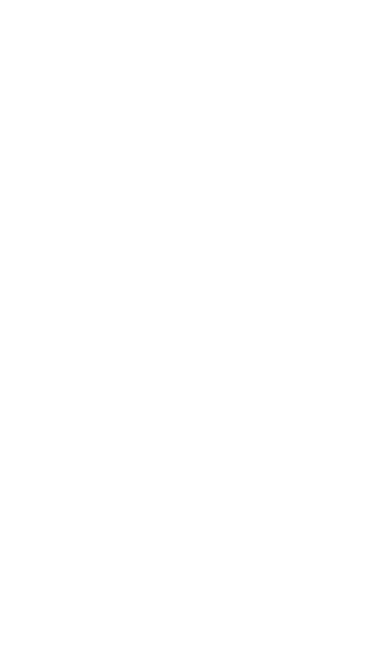 scroll, scrollTop: 0, scrollLeft: 0, axis: both 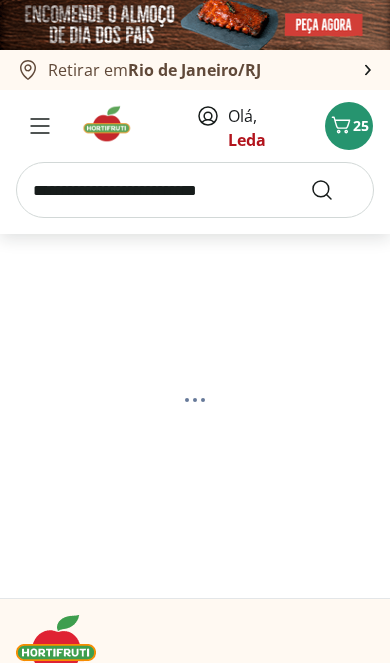 select on "**********" 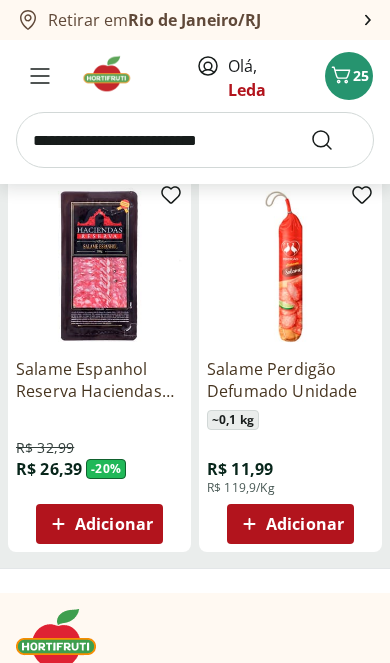 scroll, scrollTop: 234, scrollLeft: 0, axis: vertical 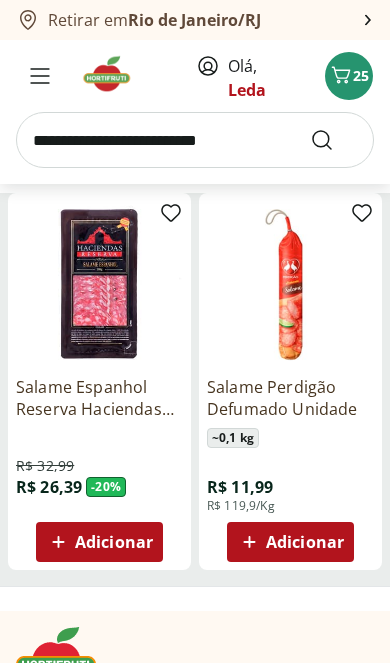 click 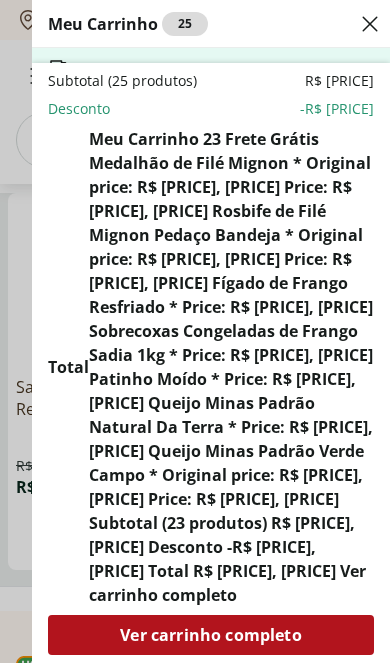 scroll, scrollTop: 526, scrollLeft: 0, axis: vertical 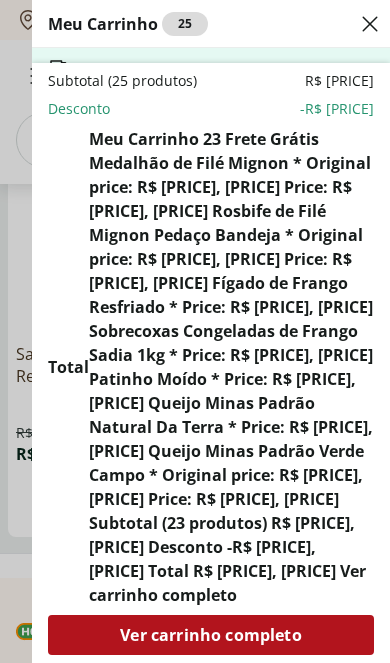 click on "Ver carrinho completo" at bounding box center [210, 635] 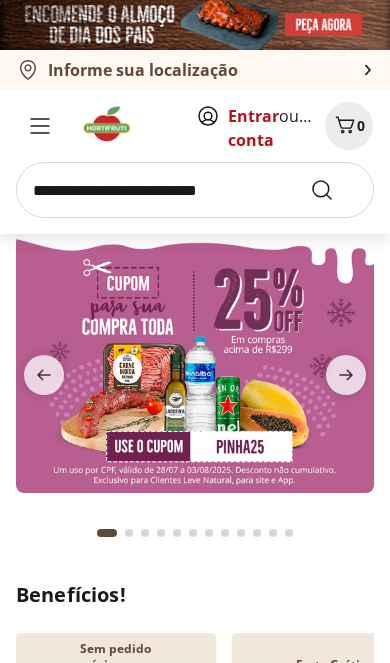 scroll, scrollTop: 0, scrollLeft: 0, axis: both 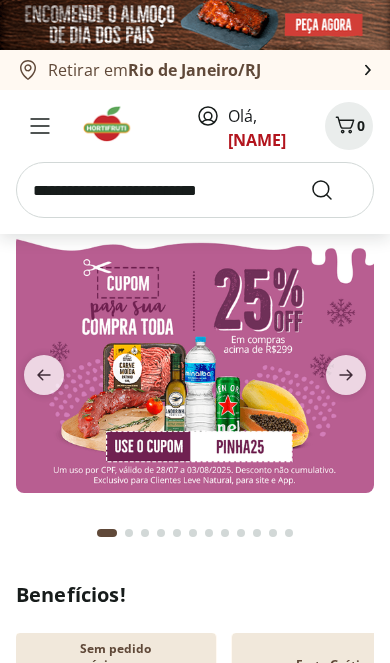 click at bounding box center (195, 190) 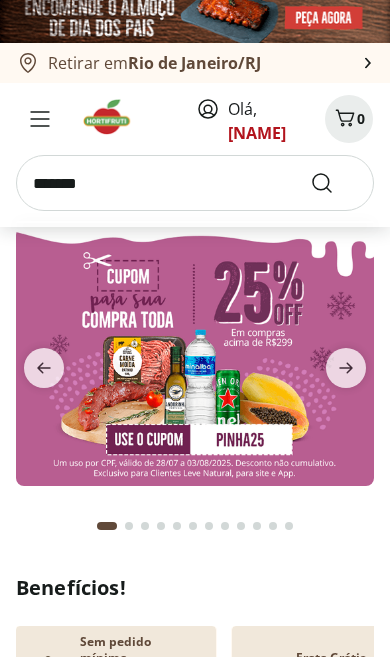 type on "*******" 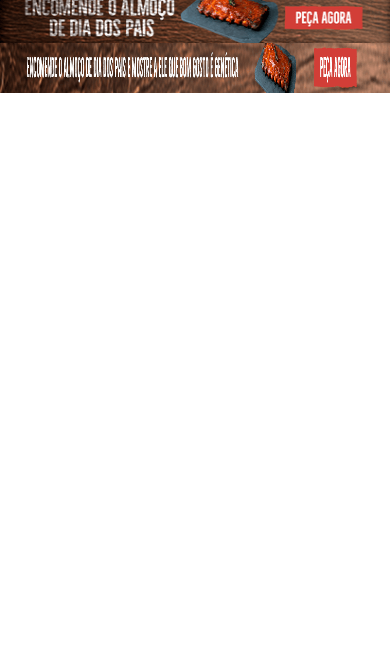 scroll, scrollTop: 6, scrollLeft: 0, axis: vertical 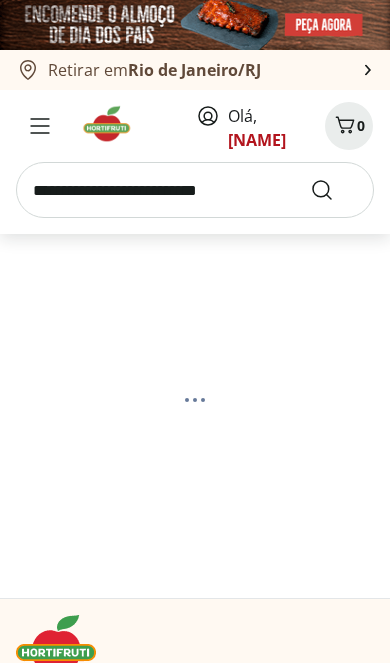 select on "**********" 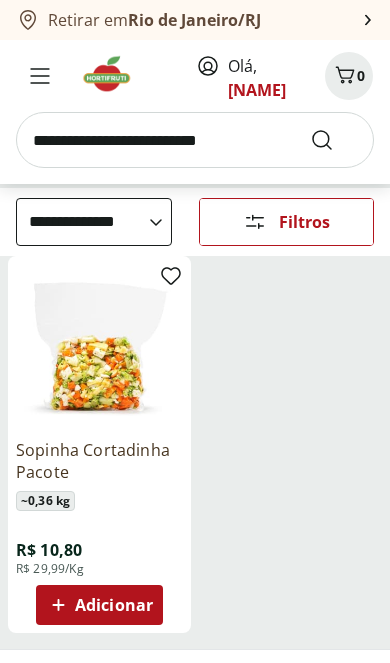 scroll, scrollTop: 172, scrollLeft: 0, axis: vertical 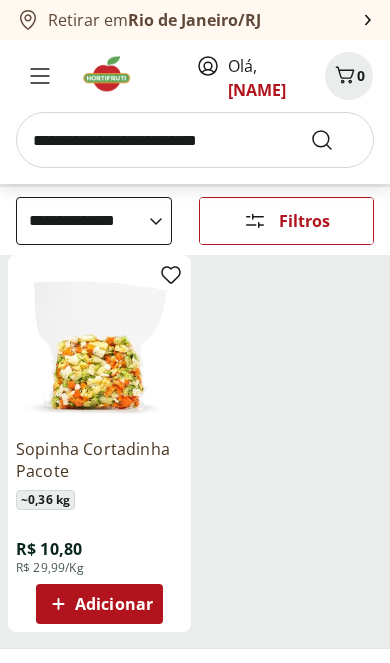 click on "Adicionar" at bounding box center (114, 604) 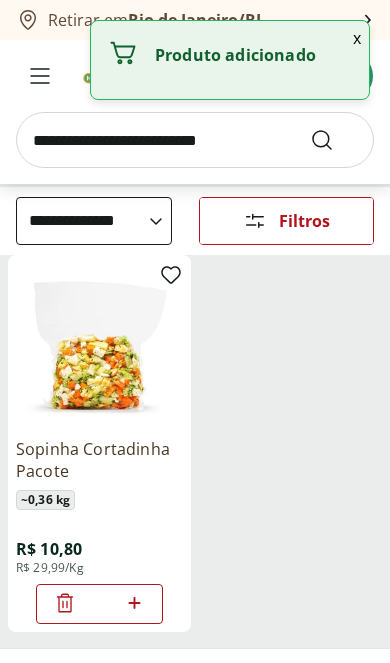 click 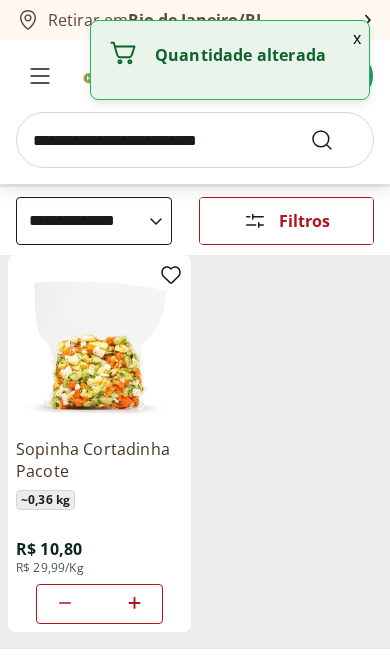 click 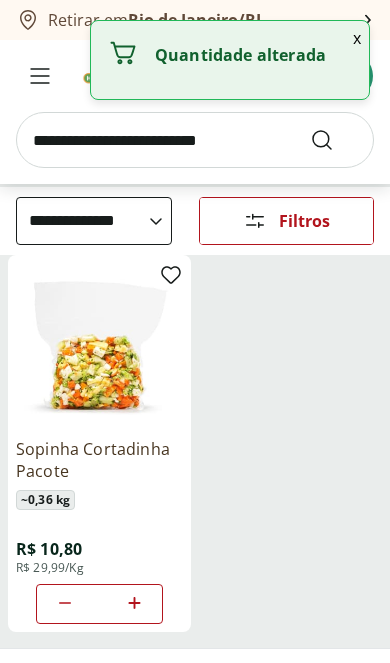 click 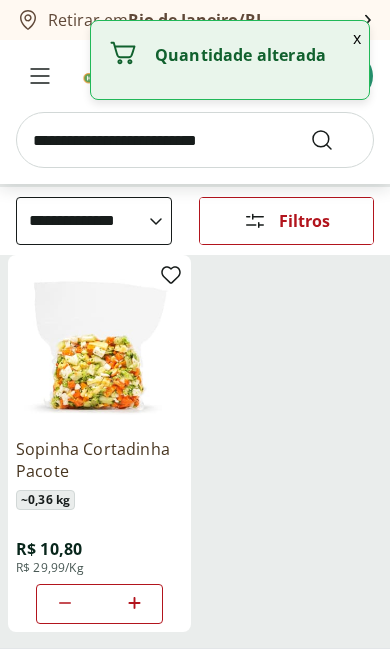 click 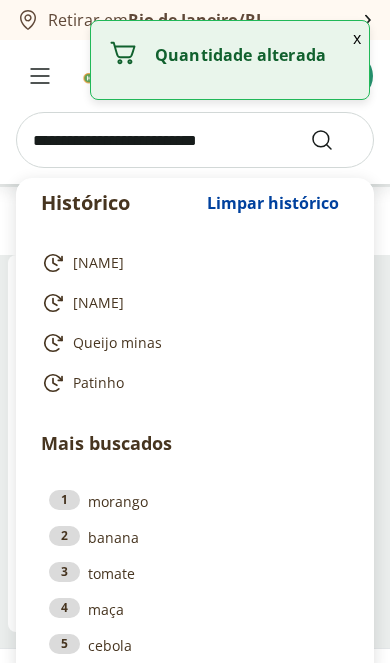 scroll, scrollTop: 112, scrollLeft: 0, axis: vertical 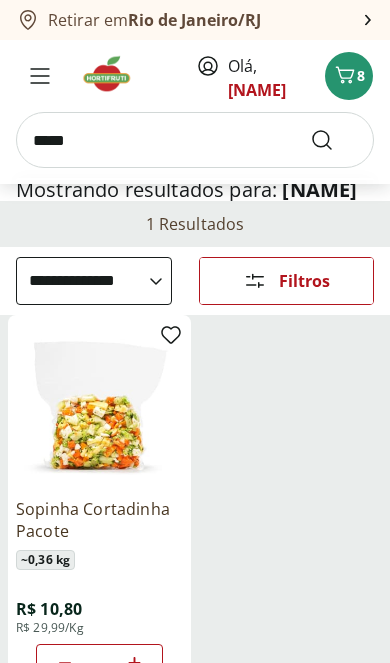 type on "*****" 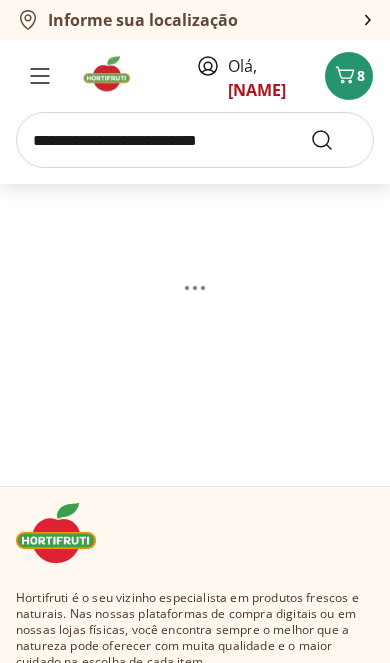 scroll, scrollTop: 33, scrollLeft: 0, axis: vertical 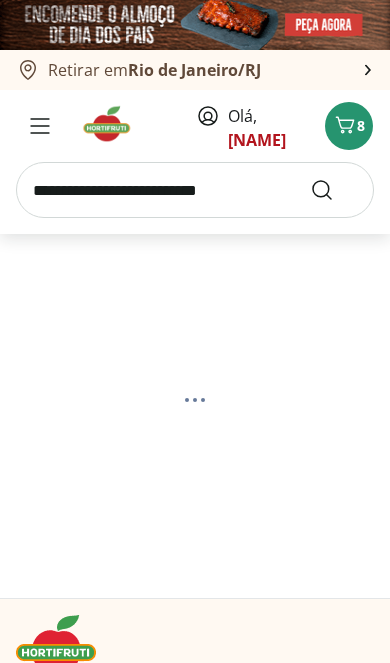 select on "**********" 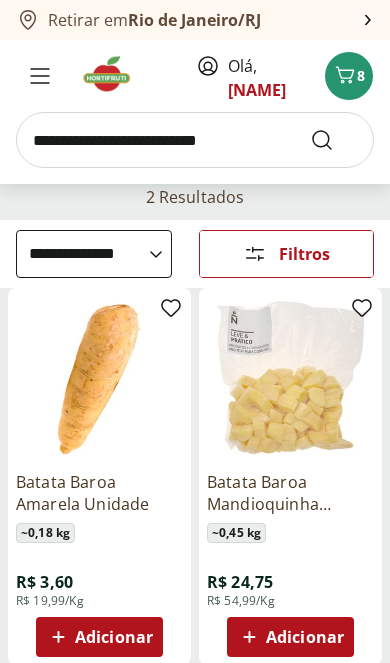 scroll, scrollTop: 139, scrollLeft: 0, axis: vertical 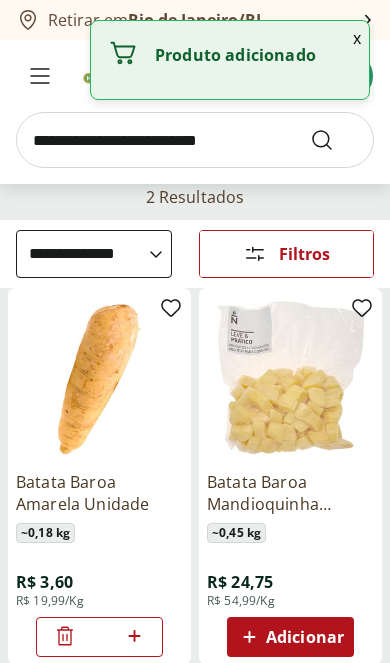 click on "*" at bounding box center (99, 637) 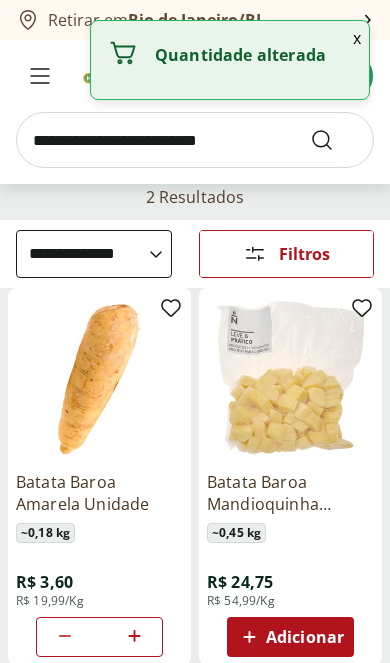 click 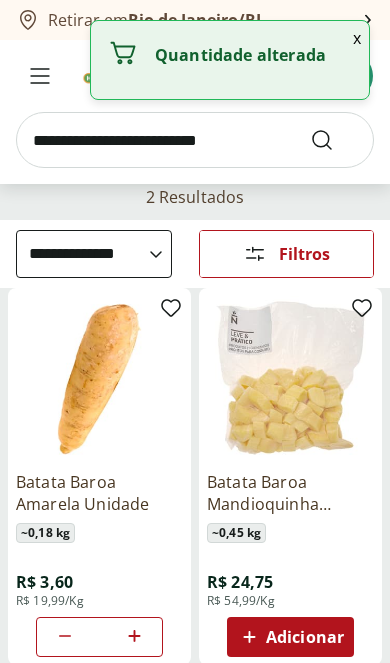 click 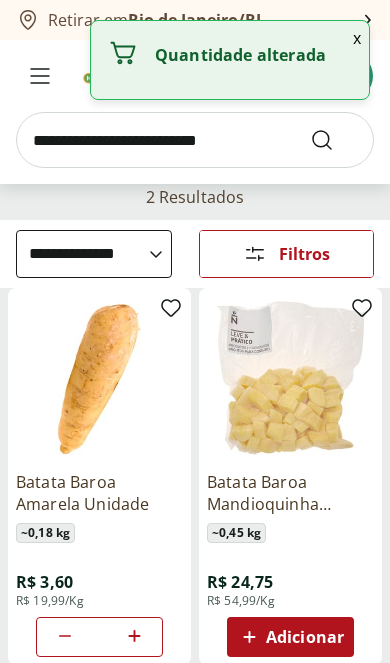 click on "*" at bounding box center [99, 637] 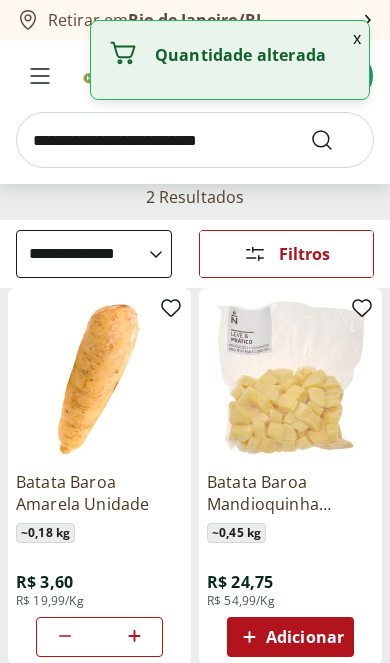 click on "*" at bounding box center [99, 637] 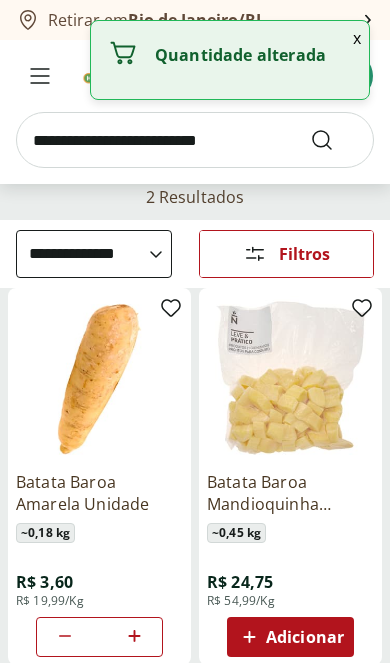 click at bounding box center (195, 140) 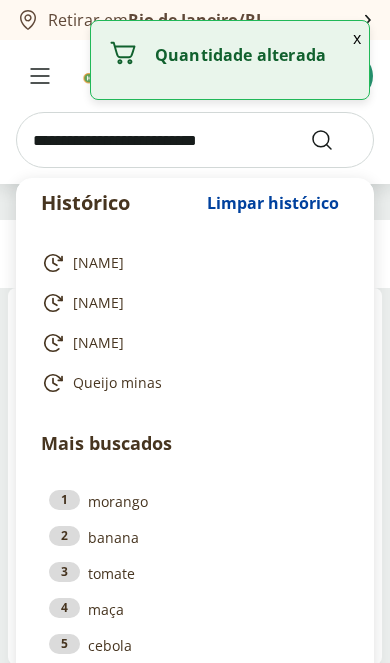 scroll, scrollTop: 79, scrollLeft: 0, axis: vertical 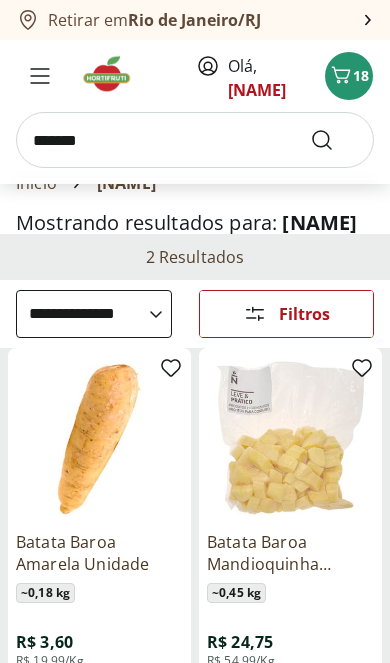type on "*******" 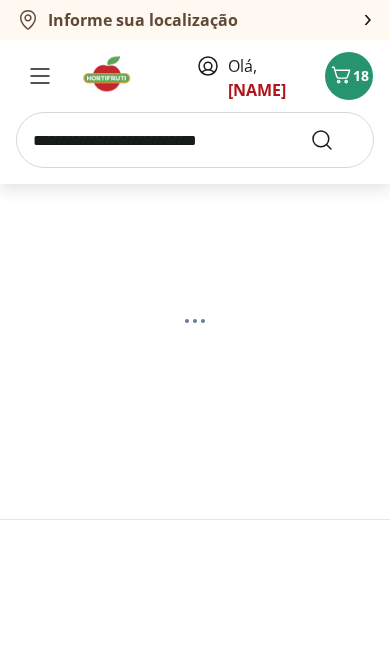 scroll, scrollTop: 33, scrollLeft: 0, axis: vertical 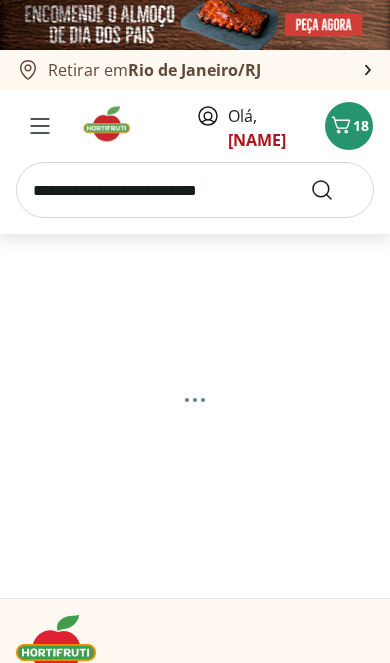 select on "**********" 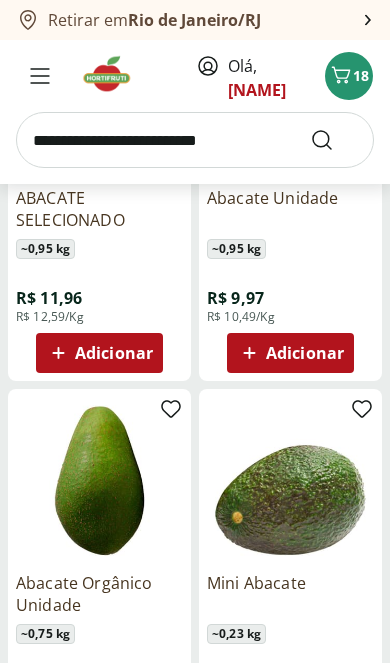 scroll, scrollTop: 422, scrollLeft: 0, axis: vertical 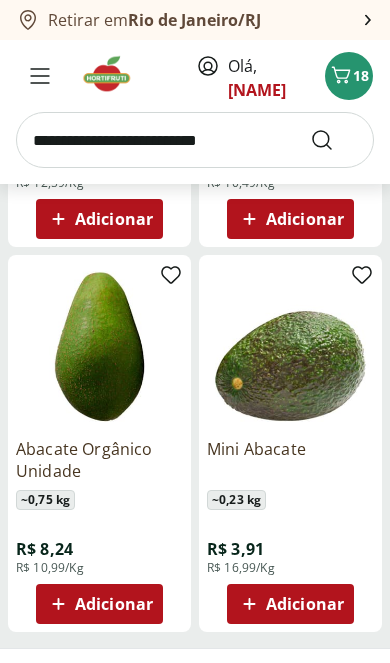 click on "Adicionar" at bounding box center (99, 604) 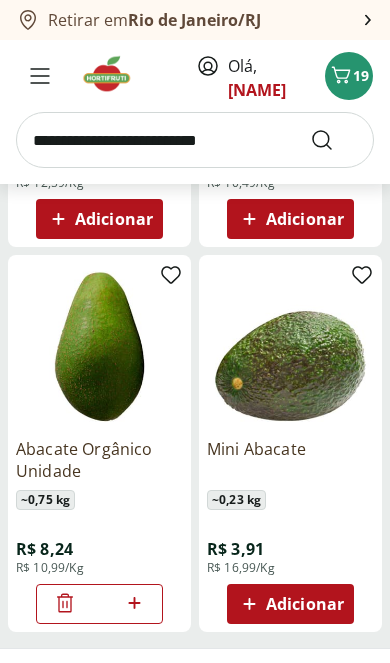 scroll, scrollTop: 558, scrollLeft: 0, axis: vertical 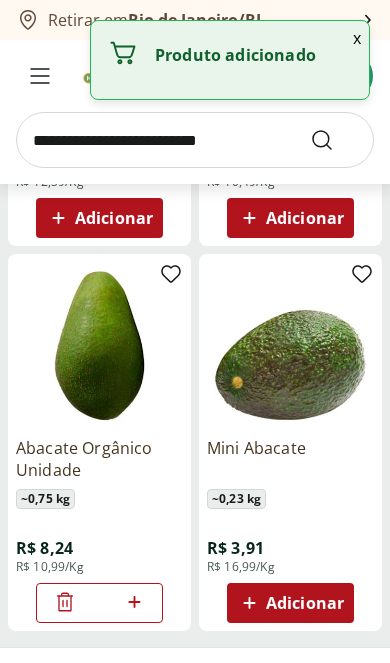 click 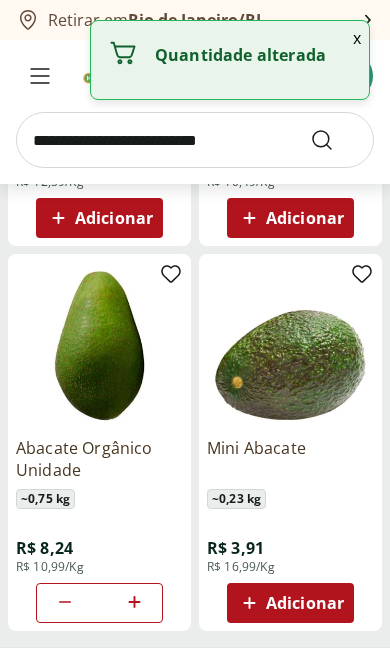 click 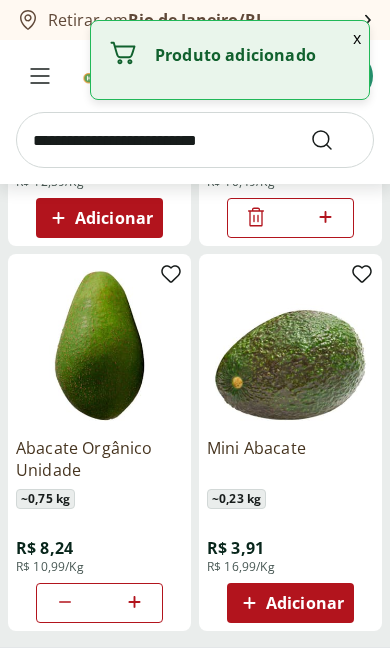 click 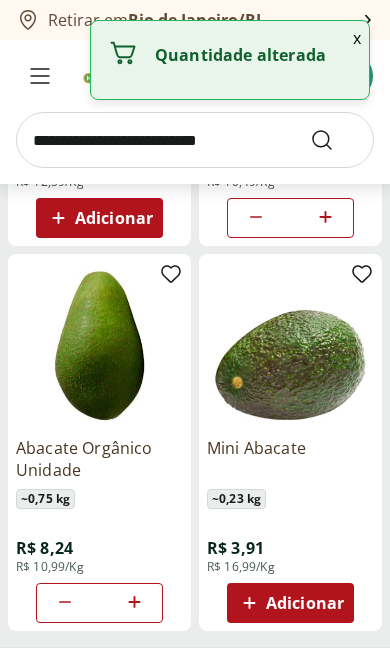 click at bounding box center [195, 140] 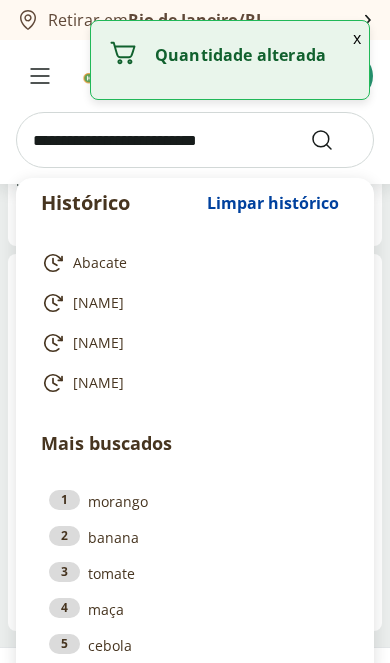 scroll, scrollTop: 498, scrollLeft: 0, axis: vertical 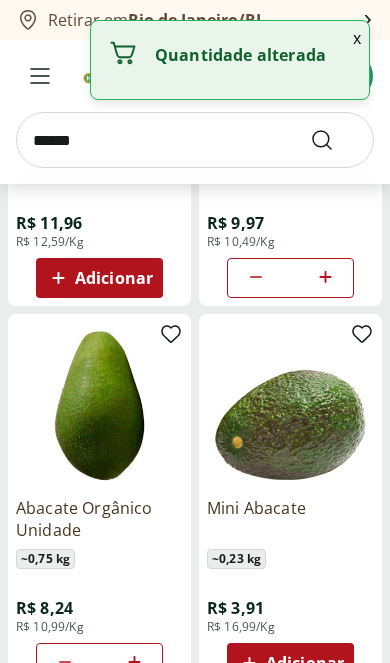 type on "******" 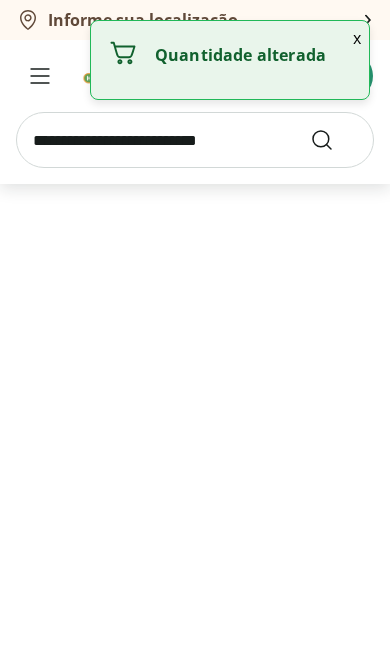 scroll, scrollTop: 33, scrollLeft: 0, axis: vertical 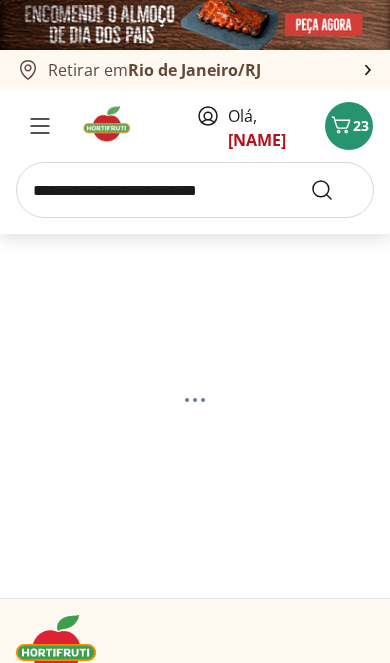 select on "**********" 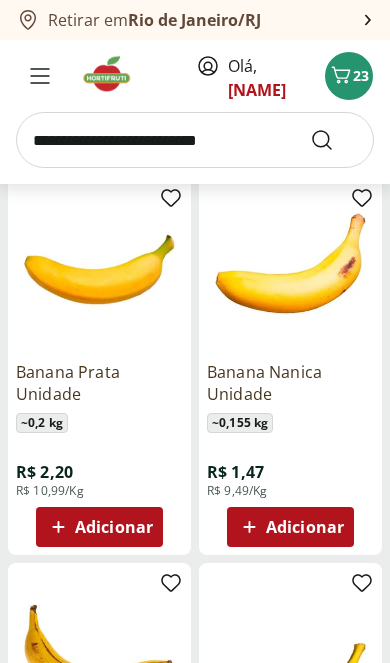 click on "Adicionar" at bounding box center [114, 527] 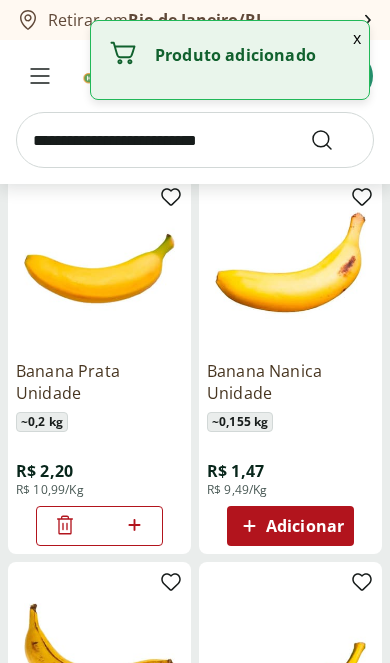 click 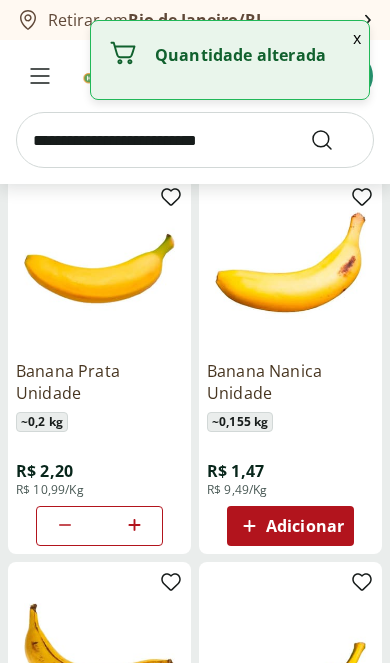 click 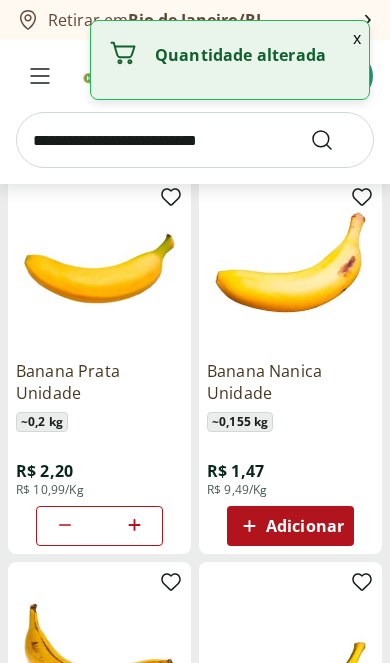 click on "*" at bounding box center [99, 526] 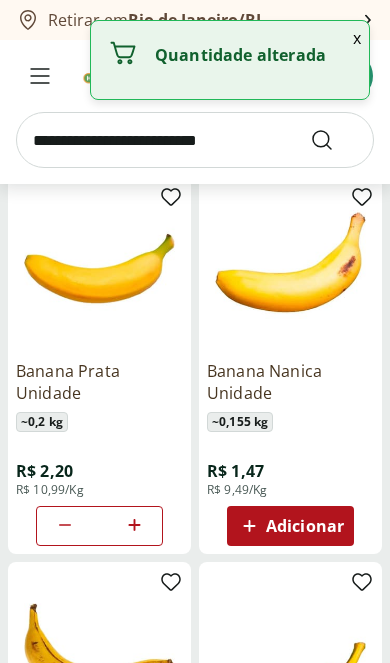 click on "*" at bounding box center [99, 526] 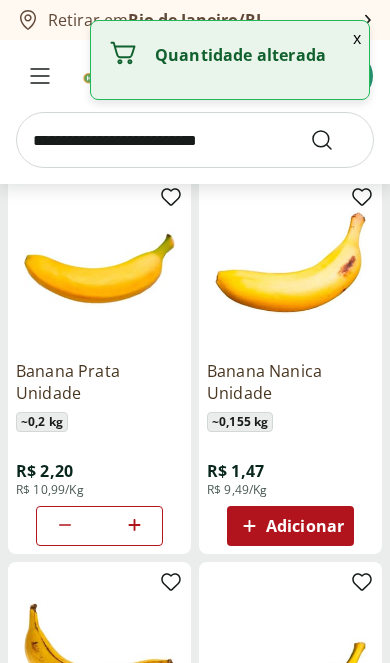 click on "*" at bounding box center [99, 526] 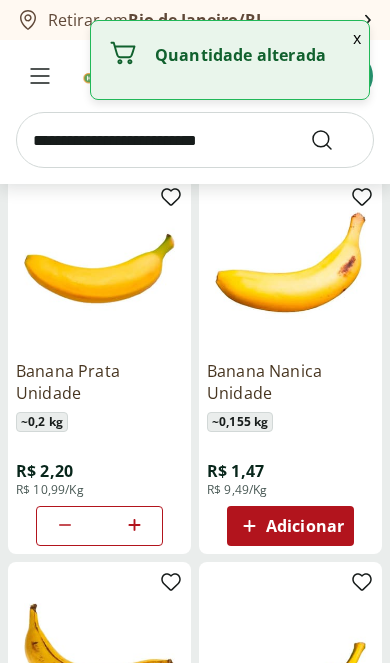 click on "*" at bounding box center [99, 526] 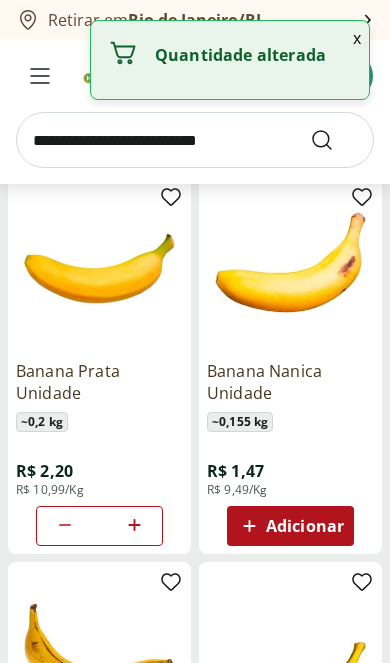 click 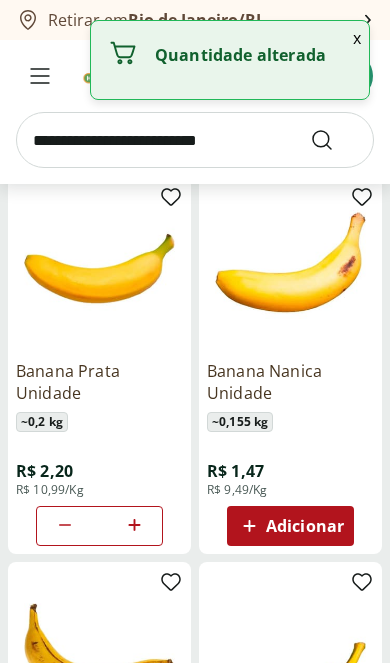 click 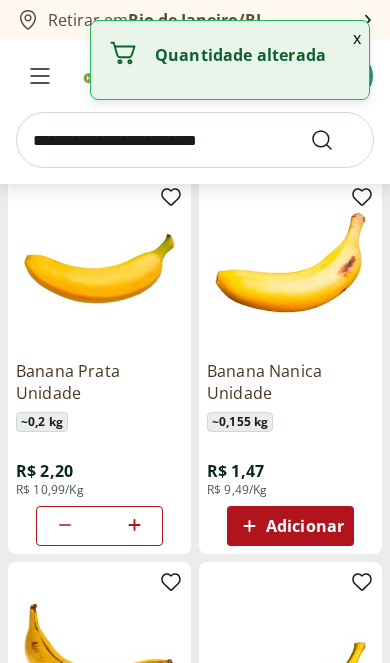 click at bounding box center [195, 140] 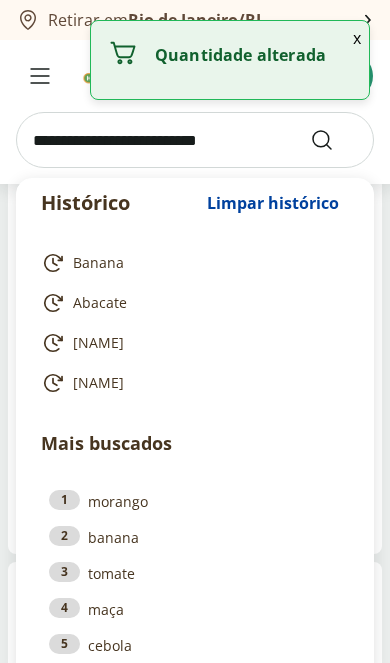 scroll, scrollTop: 190, scrollLeft: 0, axis: vertical 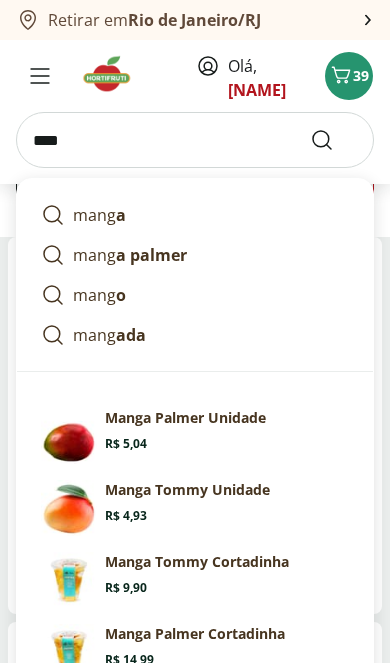 click on "mang a palmer" at bounding box center (195, 255) 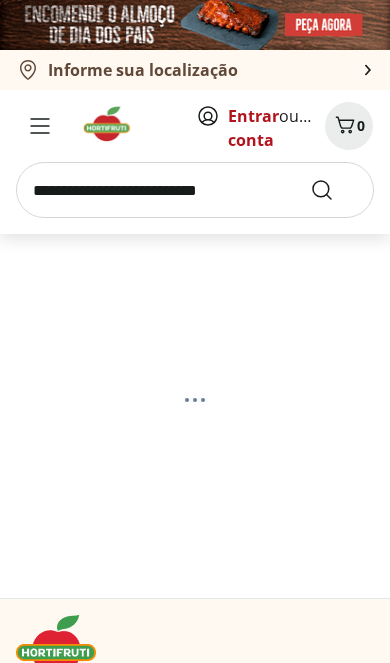 scroll, scrollTop: 0, scrollLeft: 0, axis: both 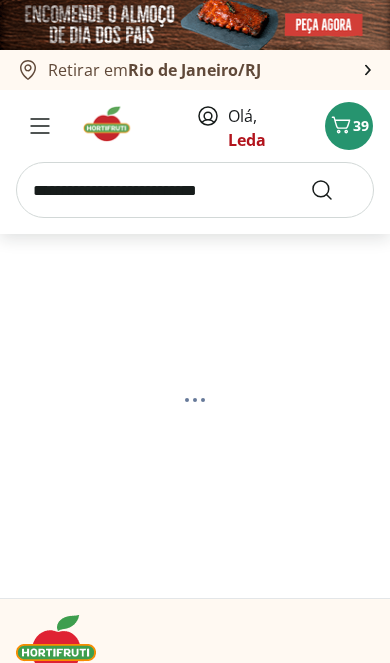 select on "**********" 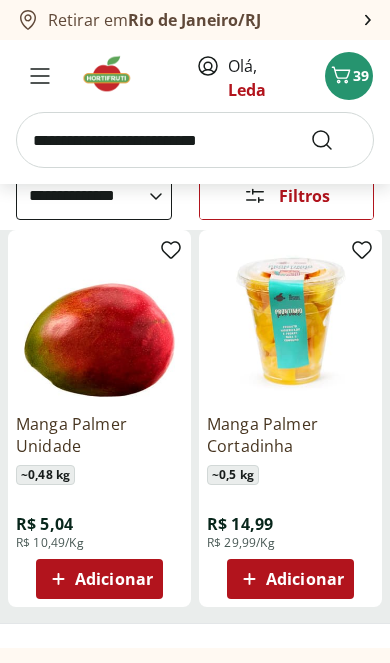 click on "Adicionar" at bounding box center [114, 579] 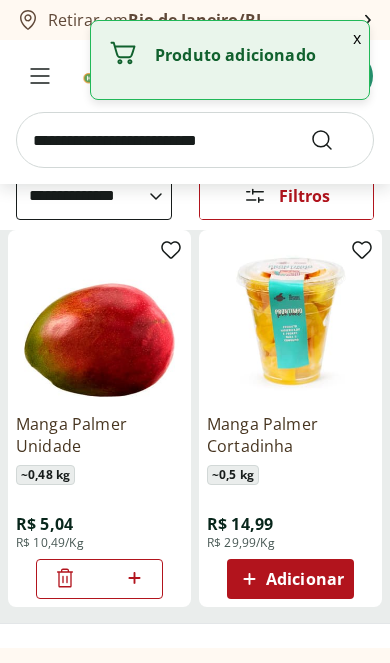 click at bounding box center (195, 140) 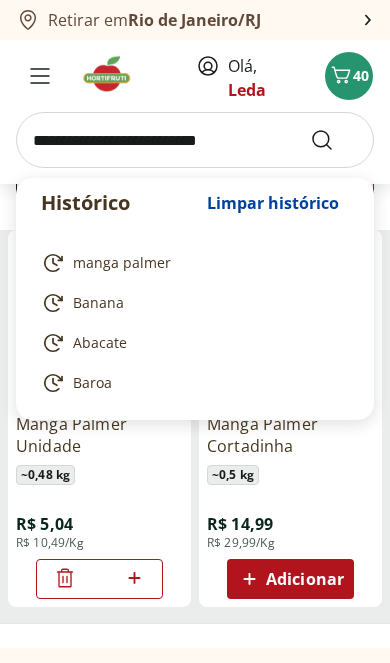 scroll, scrollTop: 160, scrollLeft: 0, axis: vertical 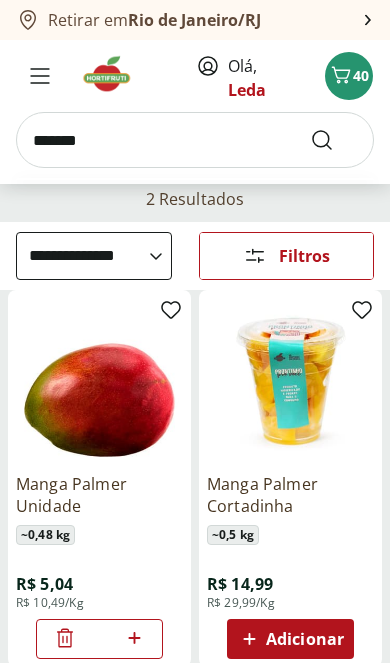 type on "*******" 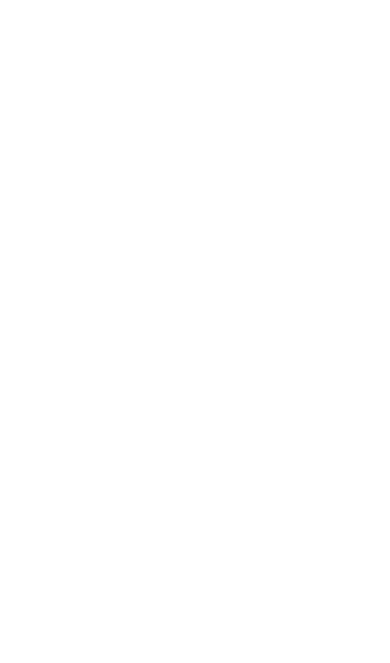 scroll, scrollTop: 33, scrollLeft: 0, axis: vertical 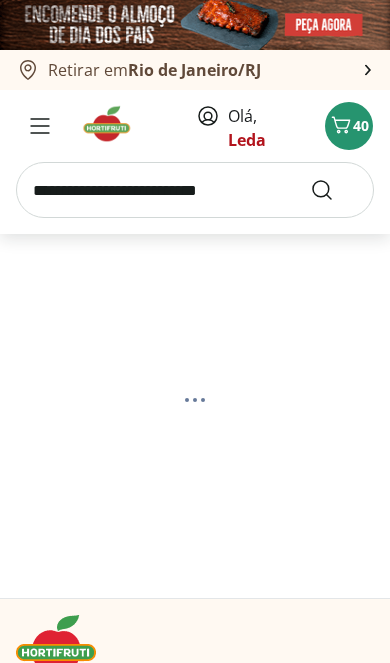 select on "**********" 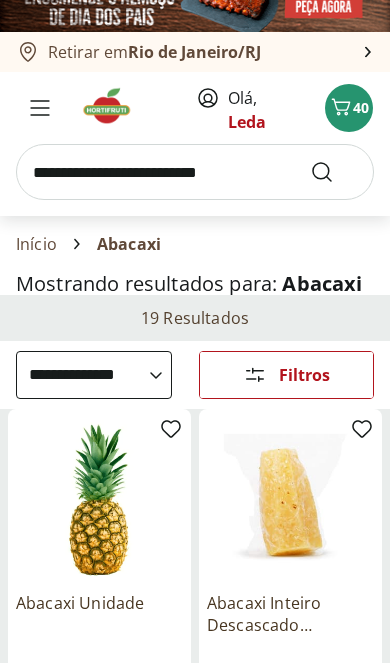 click at bounding box center [195, 172] 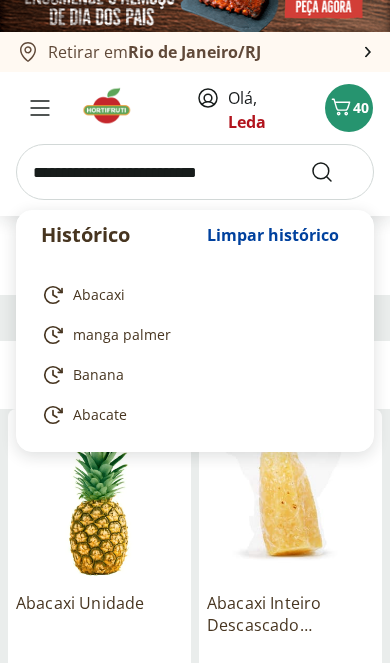 scroll, scrollTop: 6, scrollLeft: 0, axis: vertical 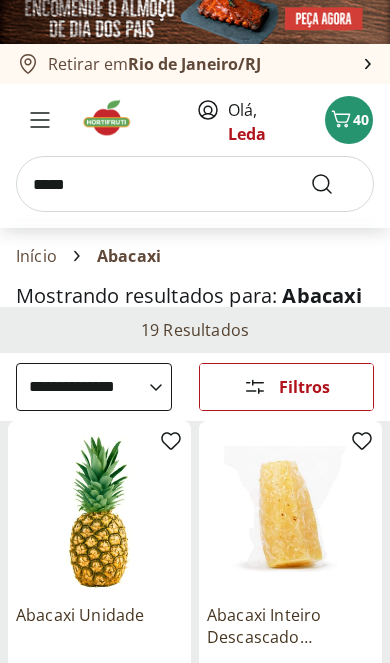 type on "*****" 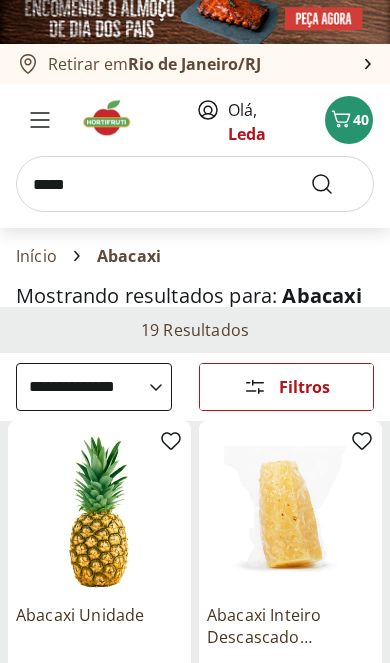 scroll, scrollTop: 6, scrollLeft: 0, axis: vertical 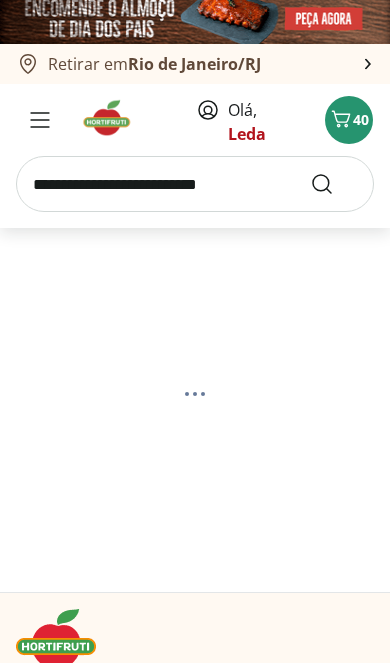 click at bounding box center [195, 394] 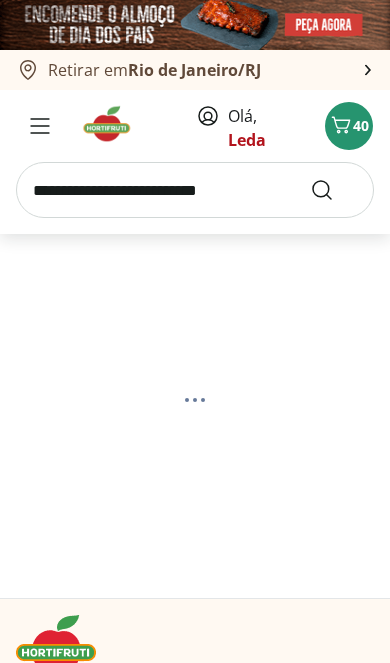 select on "**********" 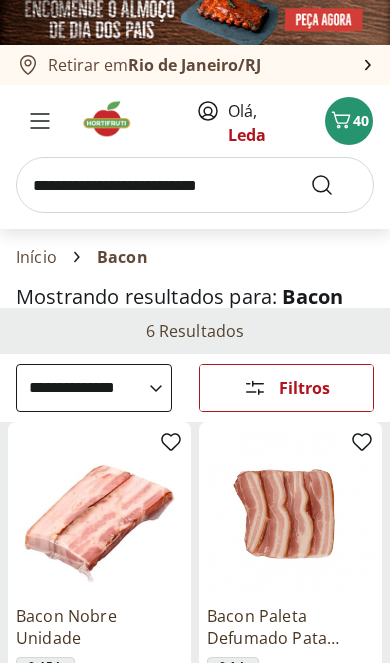 scroll, scrollTop: 0, scrollLeft: 0, axis: both 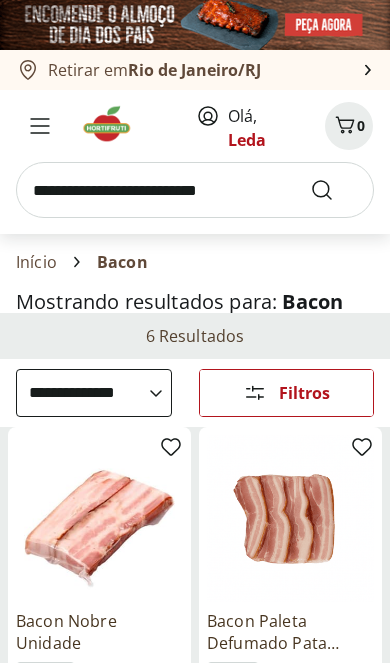 click at bounding box center (113, 124) 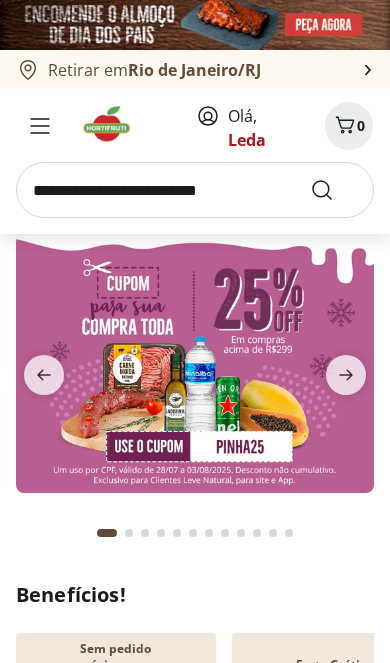 click at bounding box center [346, 375] 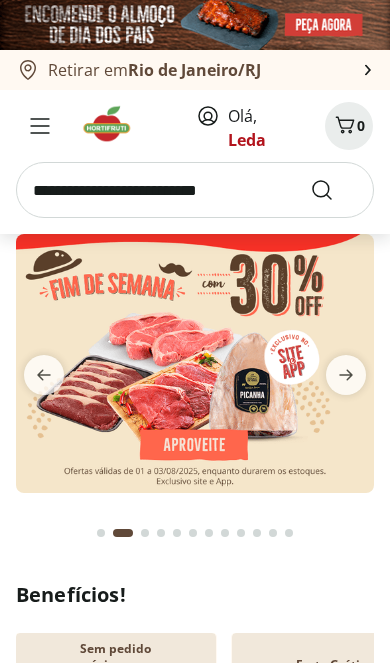 click at bounding box center [346, 375] 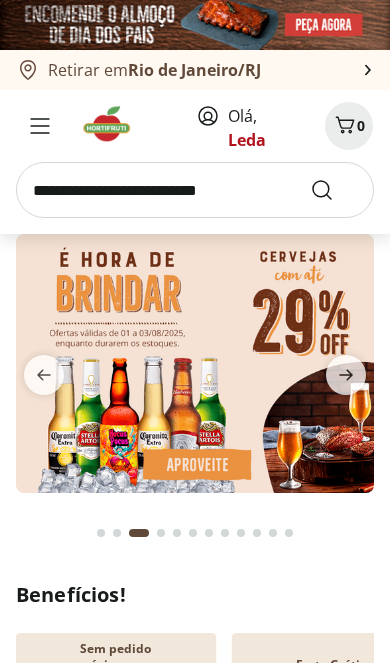 click at bounding box center [346, 375] 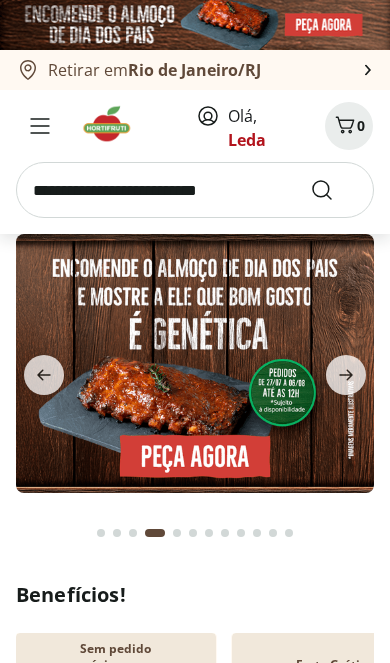 click at bounding box center [346, 375] 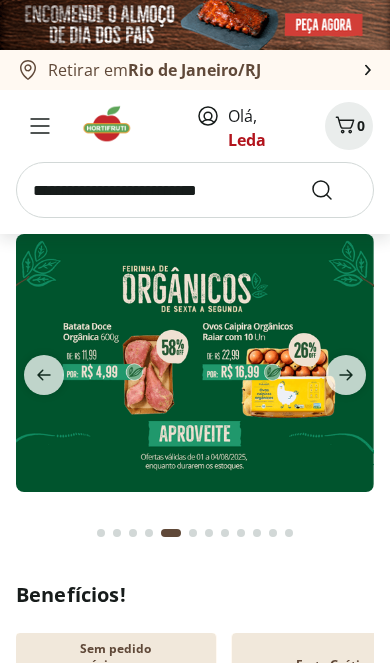 click at bounding box center [346, 375] 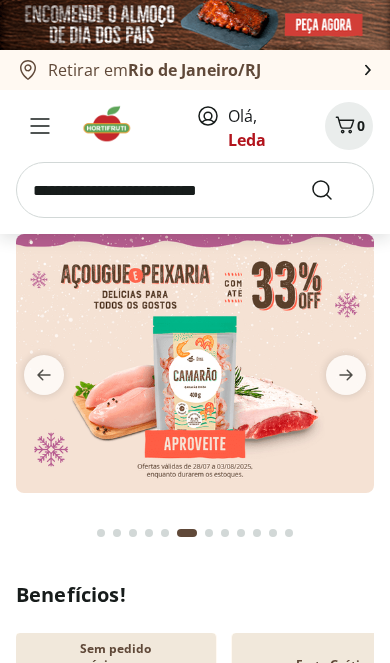 click at bounding box center (195, 363) 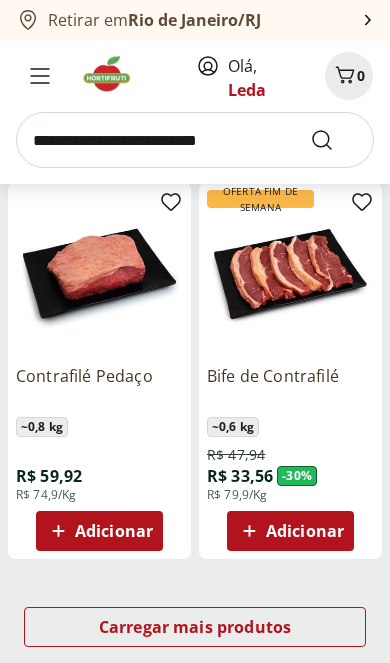 scroll, scrollTop: 2172, scrollLeft: 0, axis: vertical 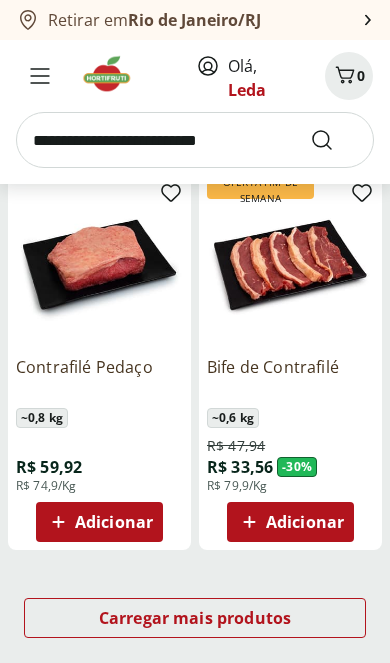 click on "Carregar mais produtos" at bounding box center (195, 618) 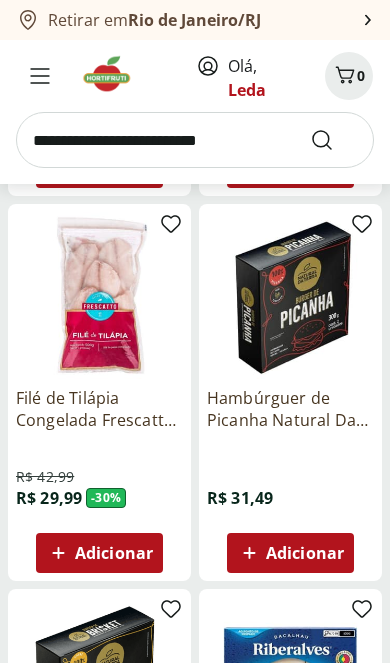 scroll, scrollTop: 3305, scrollLeft: 0, axis: vertical 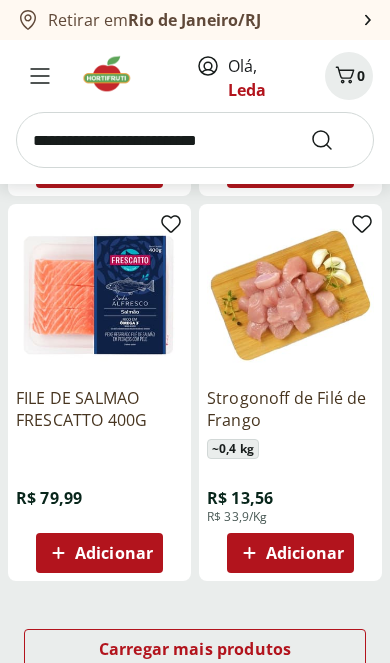 click on "Carregar mais produtos" at bounding box center [195, 649] 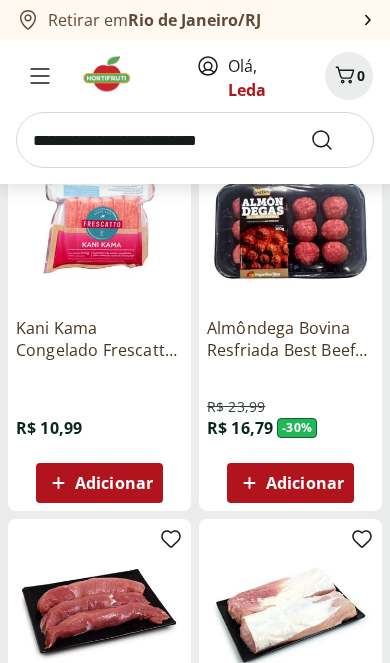 scroll, scrollTop: 5693, scrollLeft: 0, axis: vertical 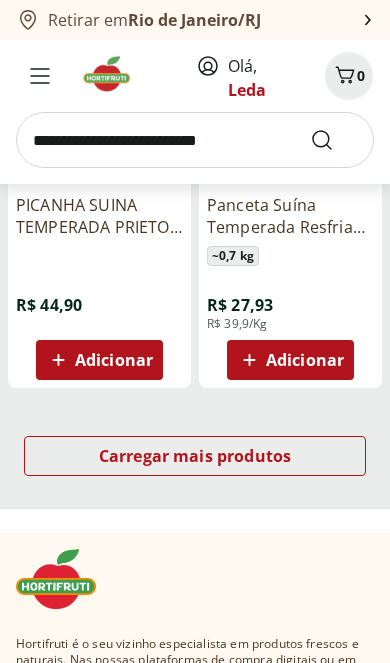 click on "Carregar mais produtos" at bounding box center [195, 456] 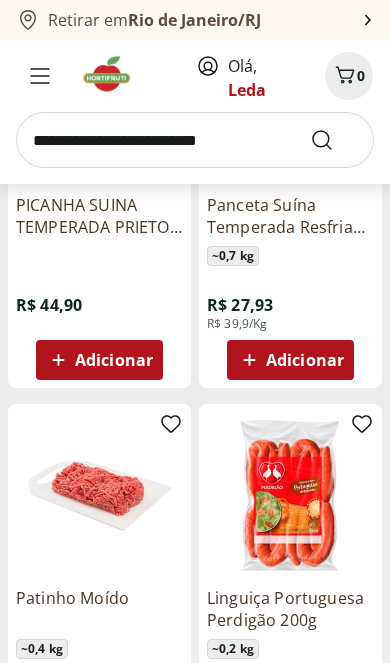 scroll, scrollTop: 6971, scrollLeft: 0, axis: vertical 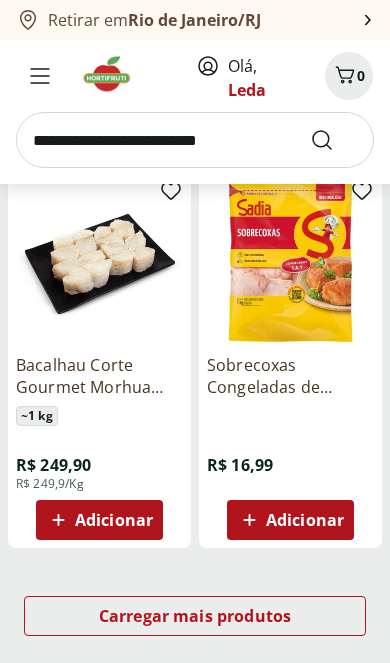 click on "Carregar mais produtos" at bounding box center (195, 616) 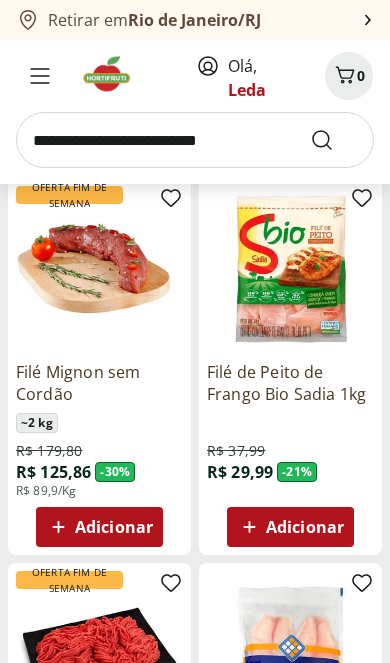 scroll, scrollTop: 9515, scrollLeft: 0, axis: vertical 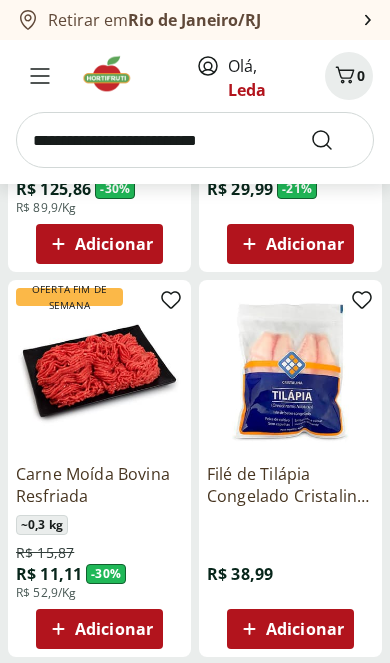 click on "Adicionar" at bounding box center [114, 629] 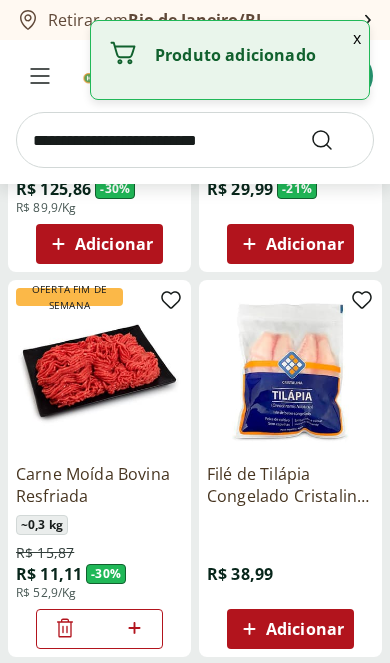 click 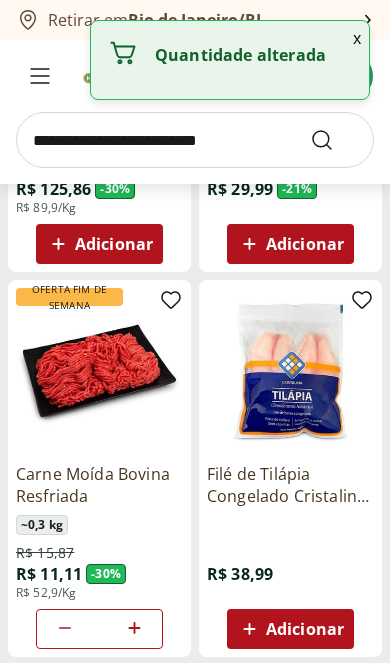 click 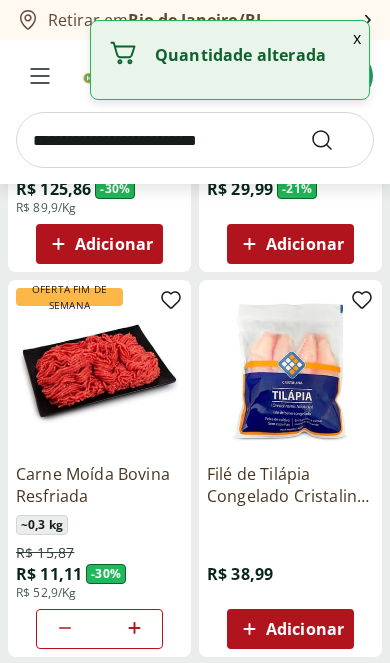 click 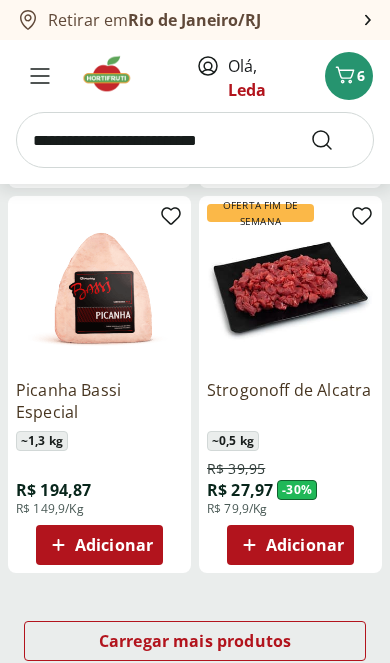 scroll, scrollTop: 11456, scrollLeft: 0, axis: vertical 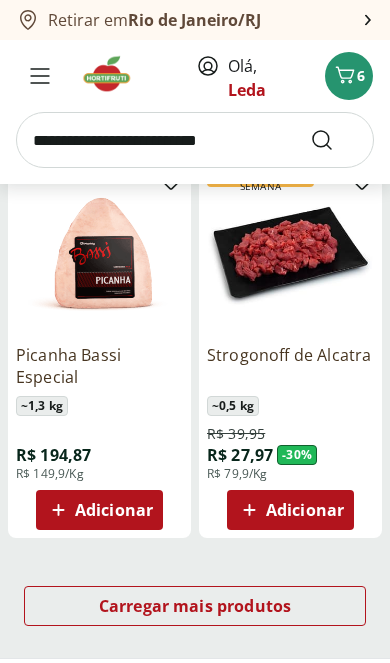 click on "6" at bounding box center (361, 75) 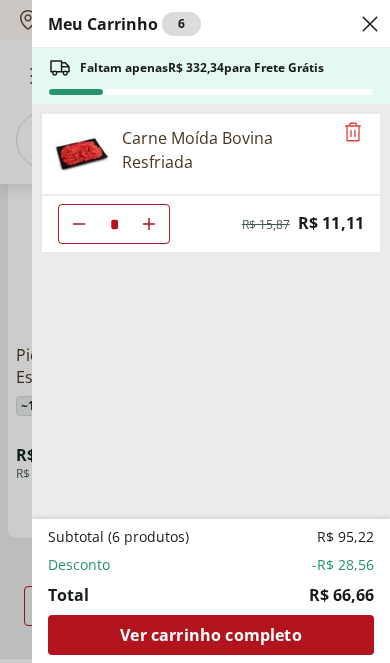click 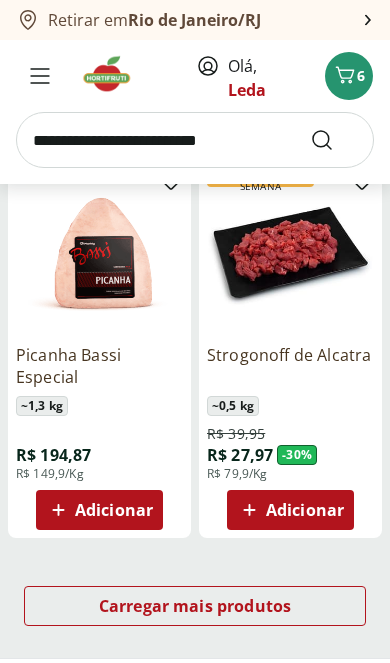 click at bounding box center [195, 140] 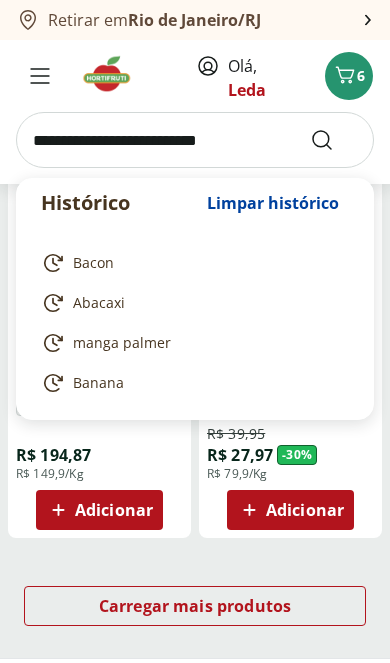 scroll, scrollTop: 11396, scrollLeft: 0, axis: vertical 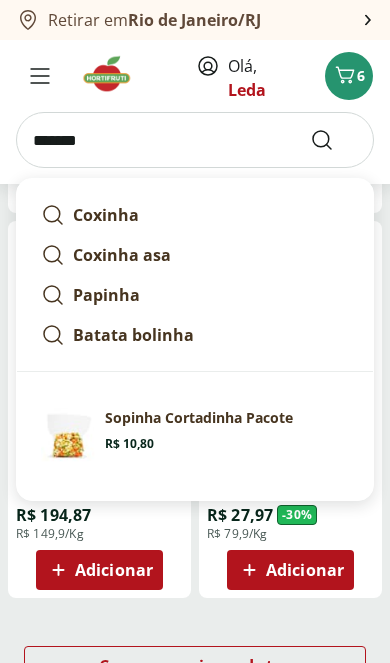 type on "*******" 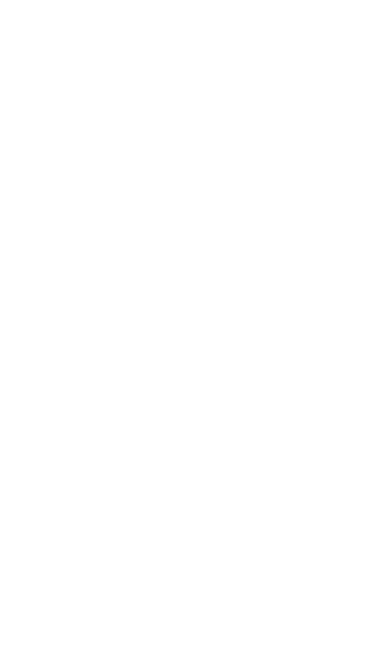 scroll, scrollTop: 33, scrollLeft: 0, axis: vertical 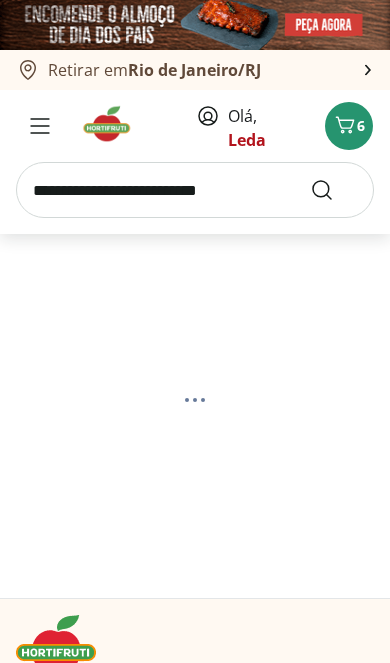 select on "**********" 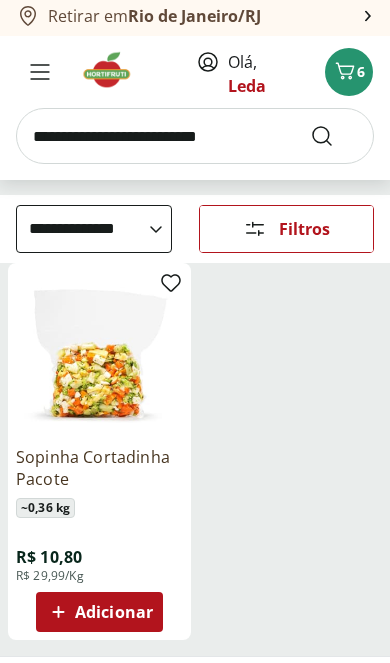 click on "Adicionar" at bounding box center (114, 616) 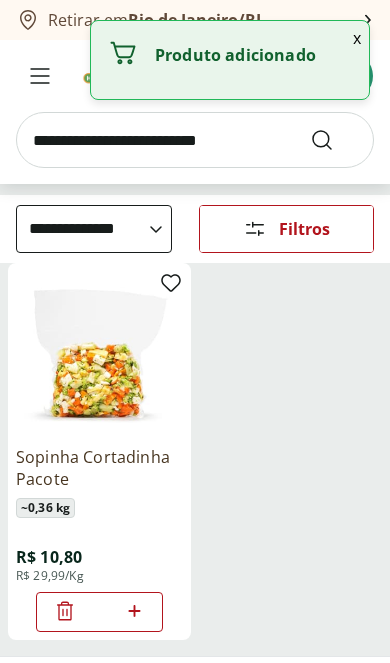 click 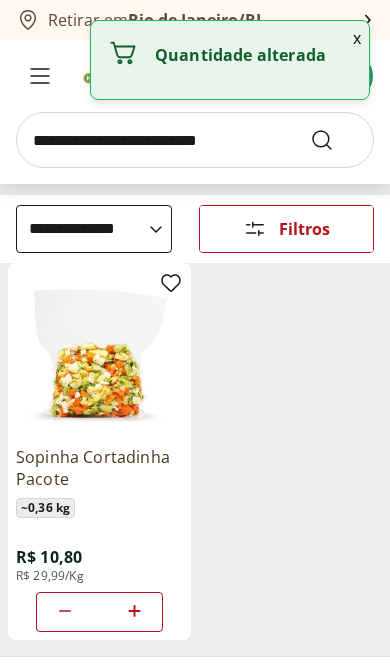 click 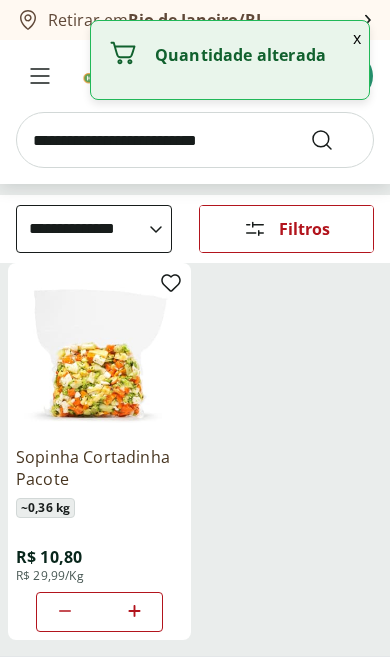 click 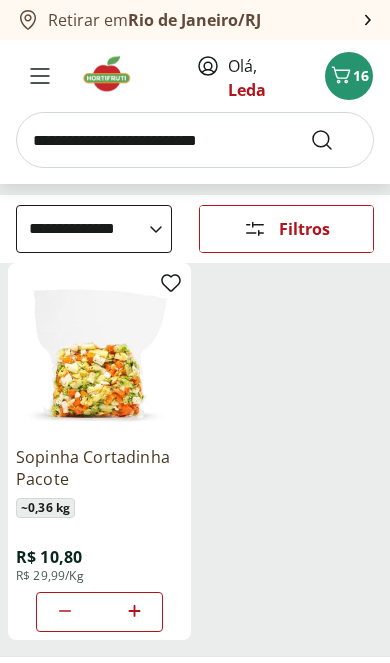 click at bounding box center [195, 140] 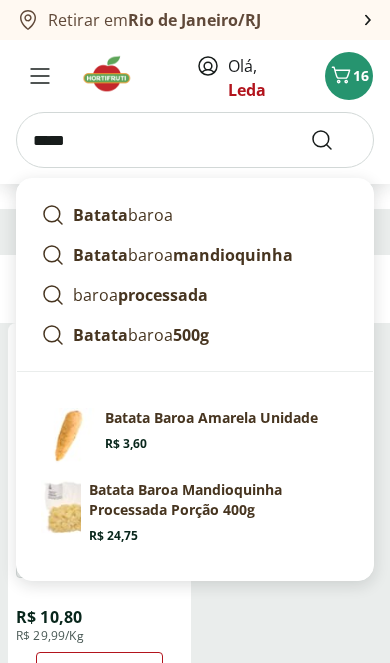 click on "Batata Baroa Amarela Unidade" at bounding box center (211, 418) 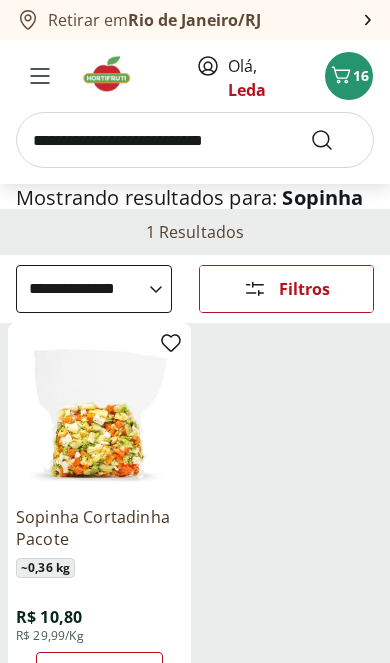 scroll, scrollTop: 104, scrollLeft: 0, axis: vertical 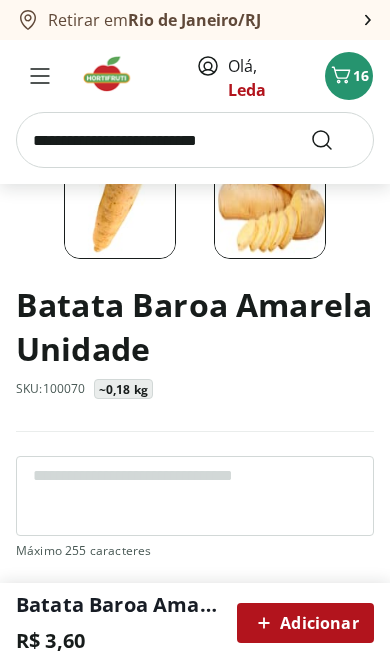 click on "Adicionar" at bounding box center (305, 623) 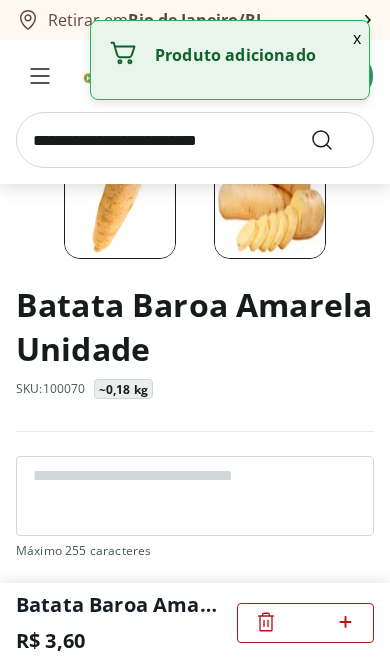 click 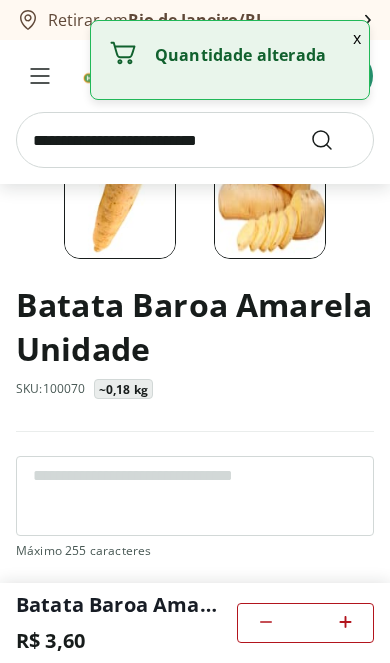 click 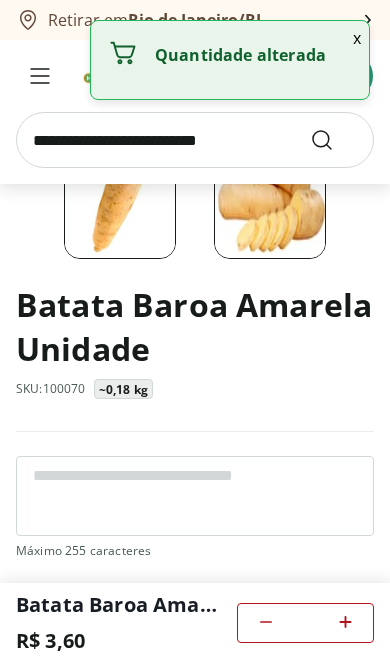 click 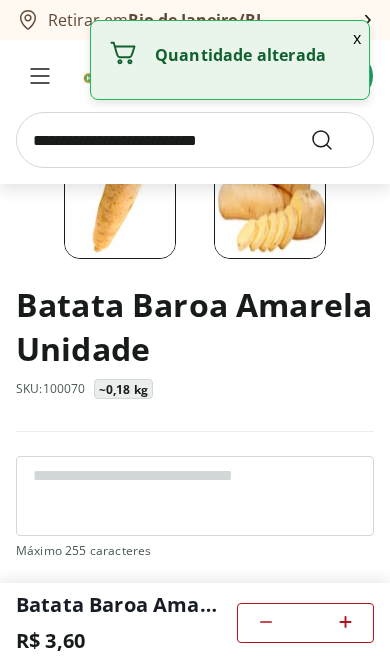 click 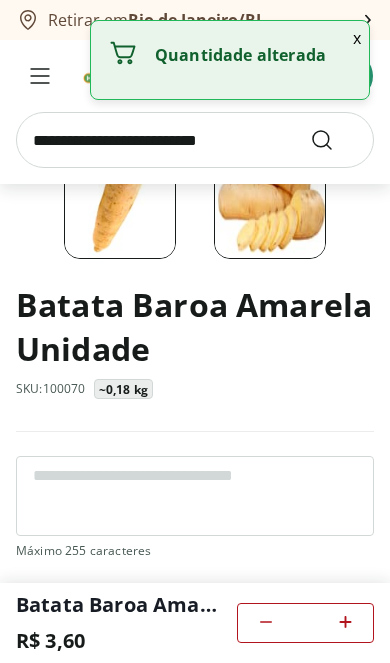 click 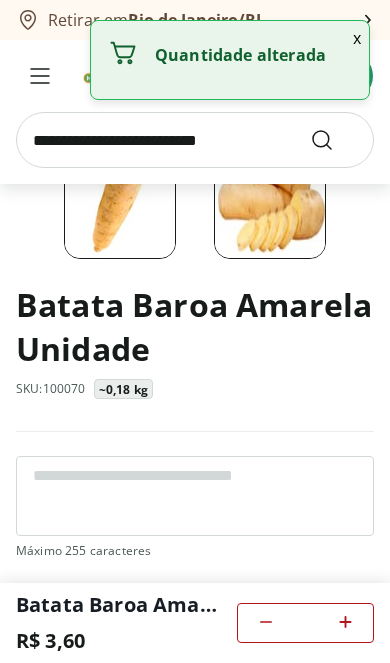 click 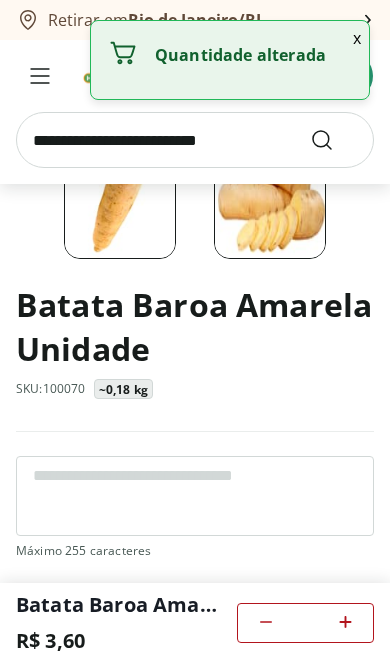 click 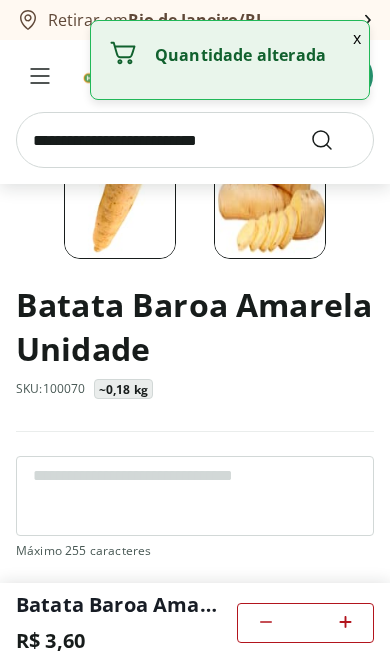 click 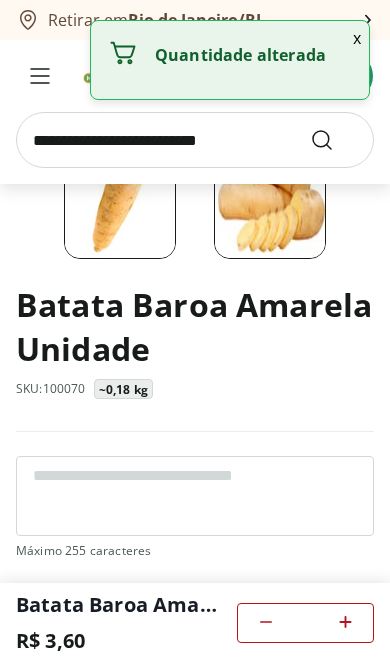 click 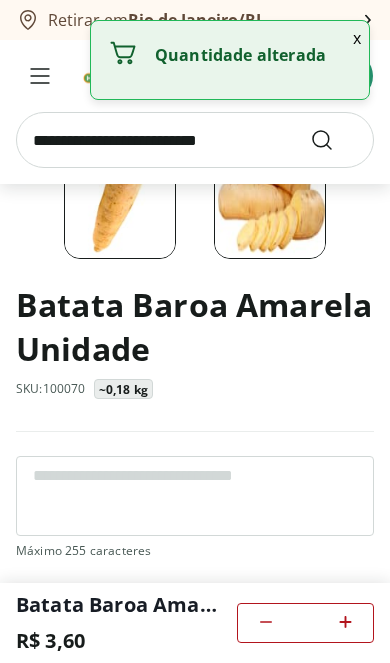 click at bounding box center [195, 140] 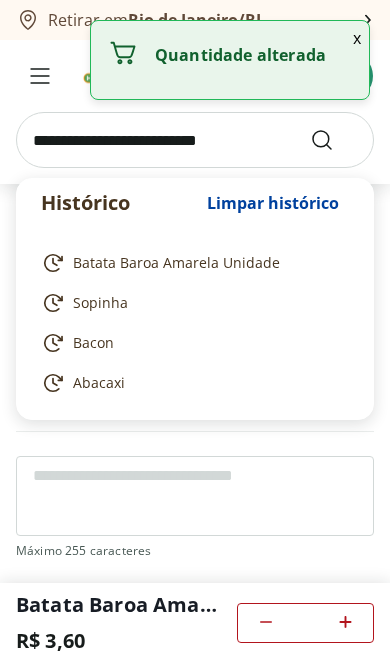 scroll, scrollTop: 449, scrollLeft: 0, axis: vertical 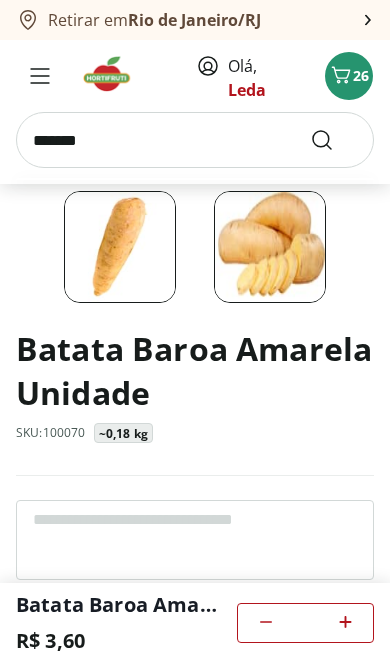 type on "*******" 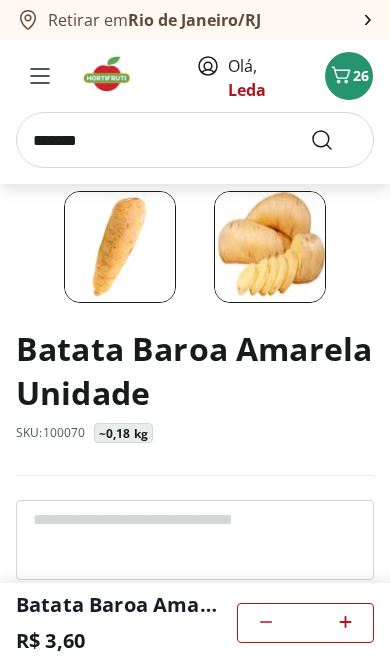 scroll, scrollTop: 0, scrollLeft: 0, axis: both 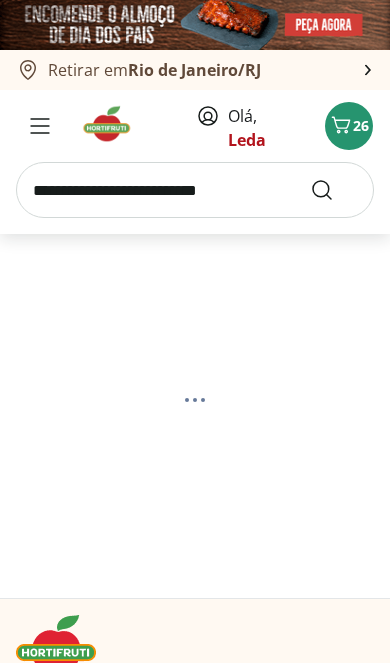 select on "**********" 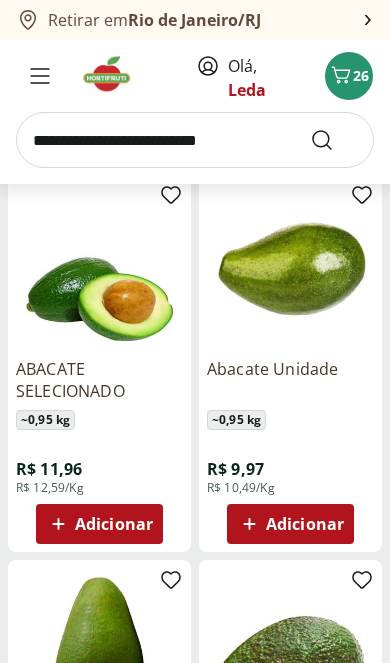 scroll, scrollTop: 255, scrollLeft: 0, axis: vertical 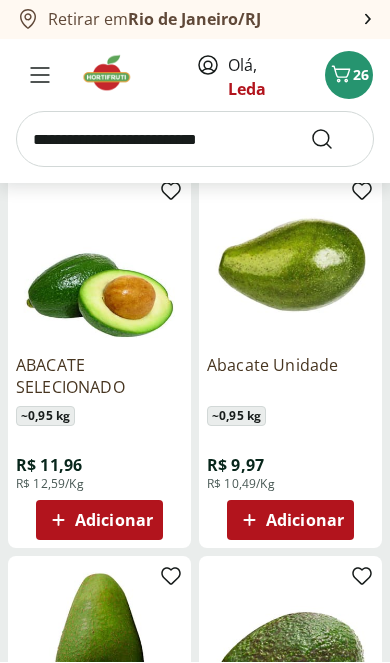 click on "Adicionar" at bounding box center (305, 521) 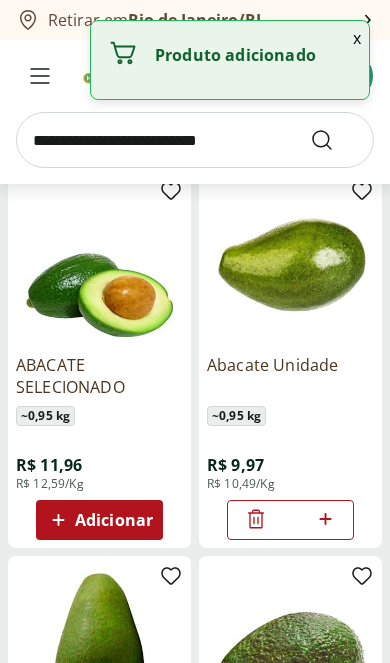 click 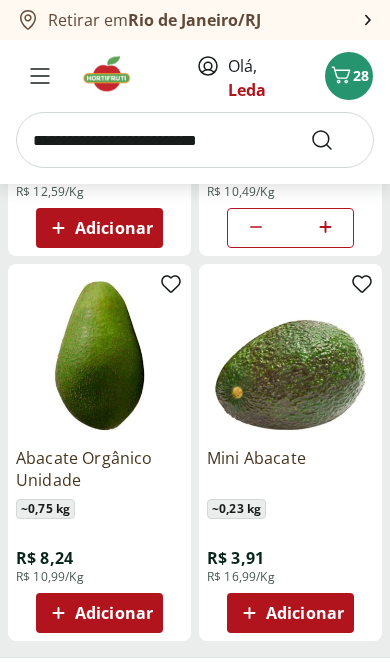 click on "Adicionar" at bounding box center (114, 613) 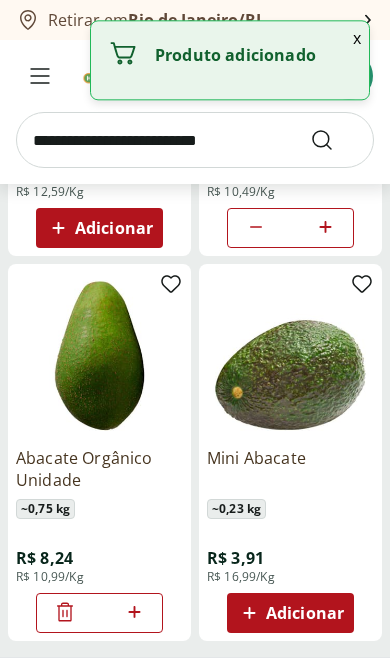 scroll, scrollTop: 548, scrollLeft: 0, axis: vertical 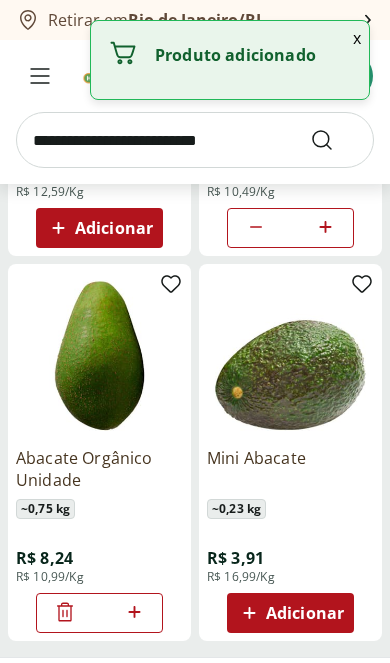 click 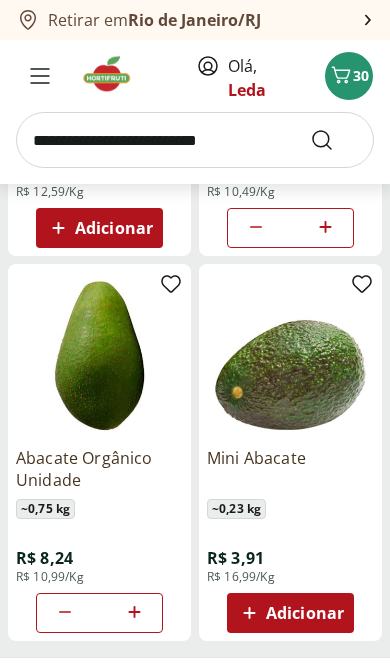 click at bounding box center (195, 140) 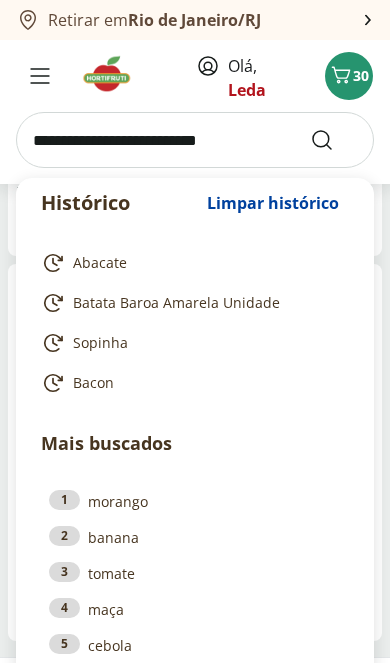 scroll, scrollTop: 488, scrollLeft: 0, axis: vertical 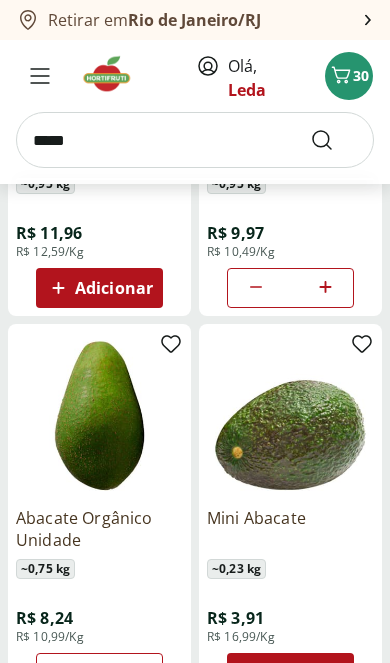 type on "******" 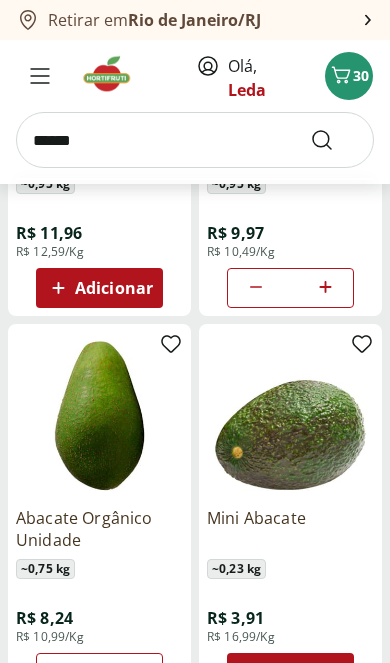 click at bounding box center (334, 140) 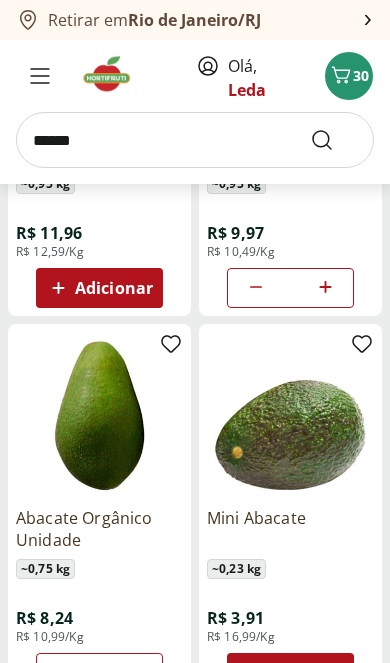 scroll, scrollTop: 33, scrollLeft: 0, axis: vertical 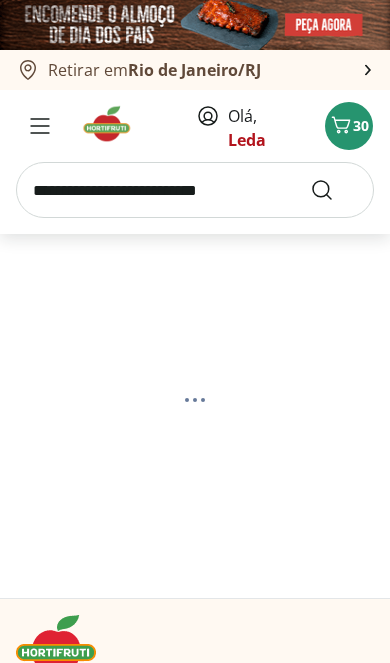 select on "**********" 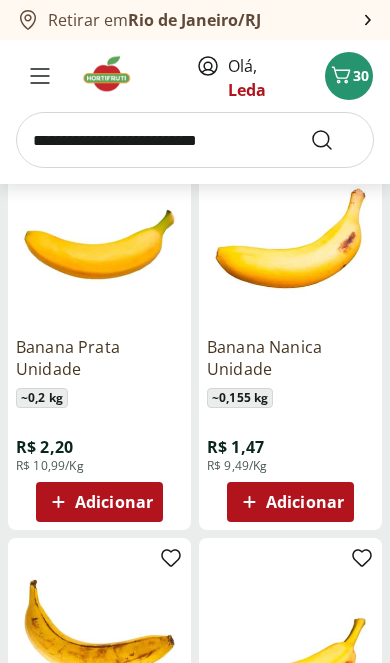 scroll, scrollTop: 275, scrollLeft: 0, axis: vertical 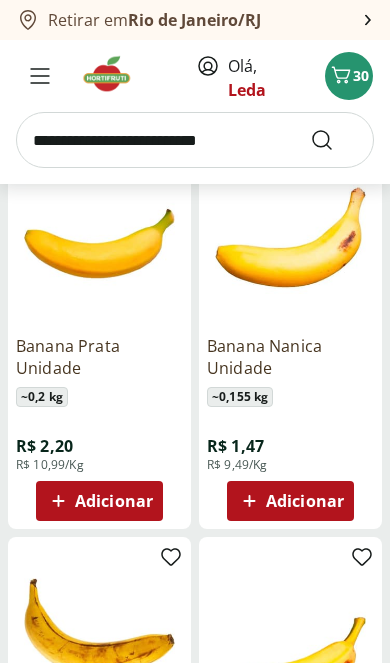 click on "Adicionar" at bounding box center [114, 501] 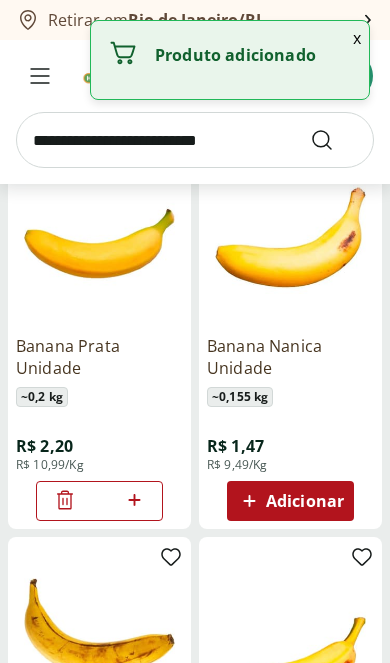 click 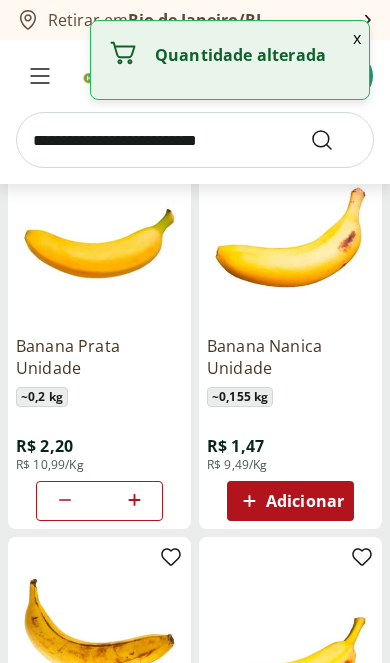 click 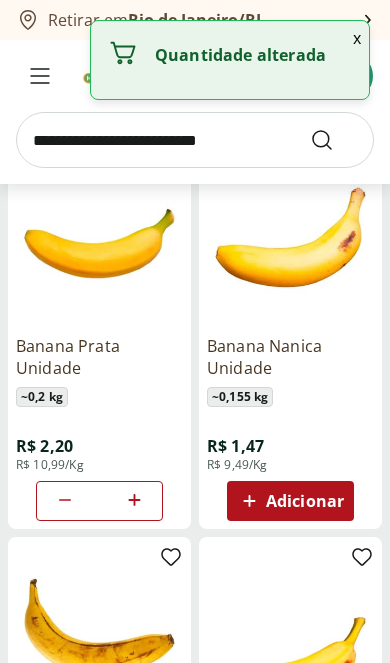 click 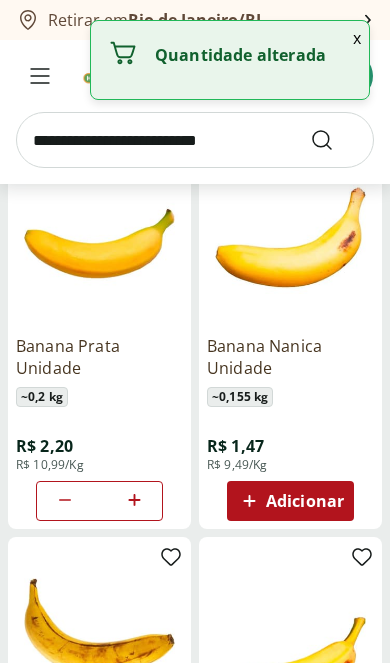 click 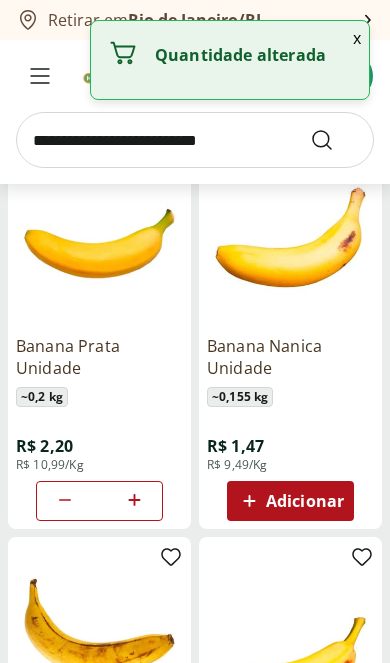 click 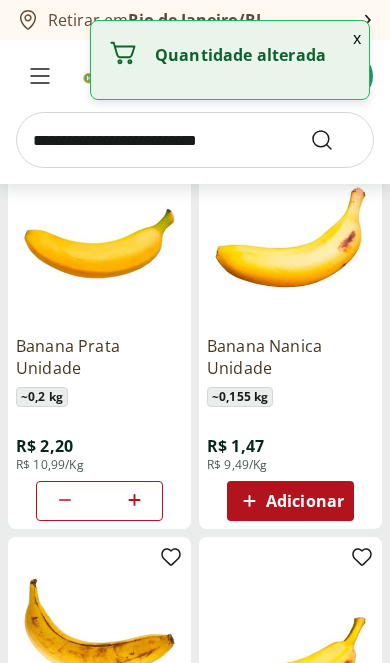 click on "*" at bounding box center [99, 501] 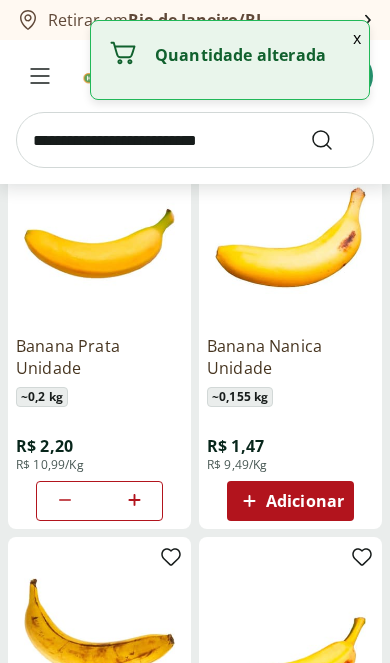 click on "*" at bounding box center (99, 501) 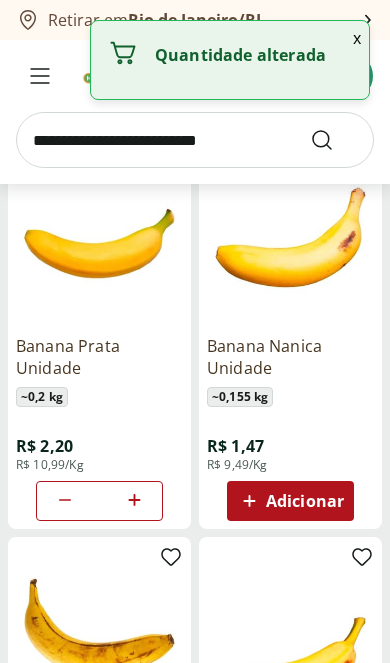 click 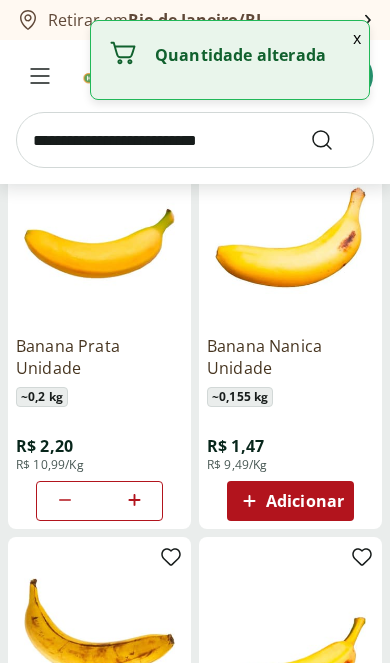 click 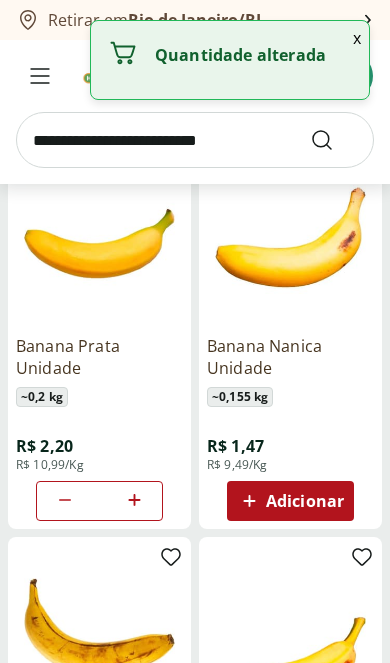 click 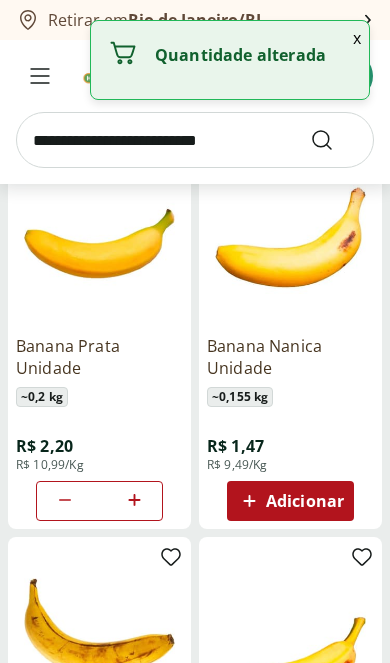click 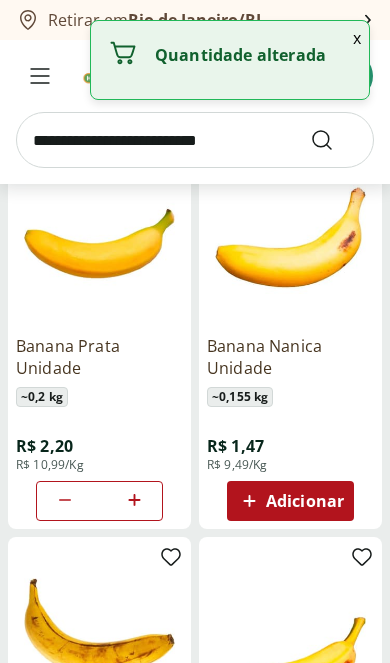click at bounding box center [134, 501] 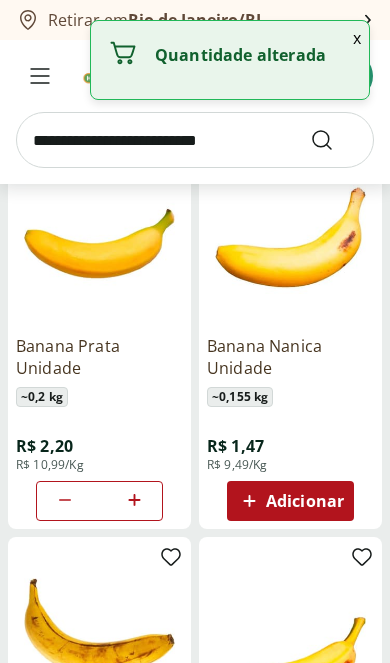 click 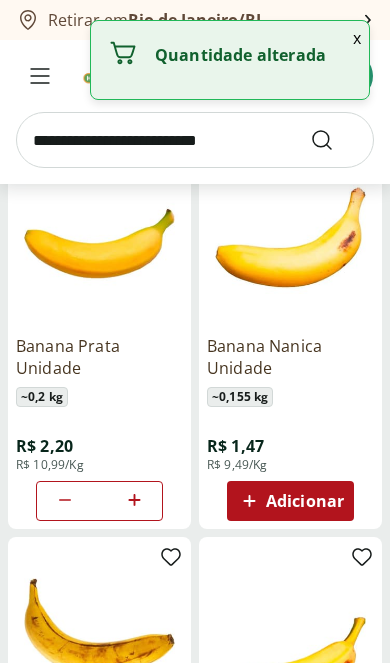 click 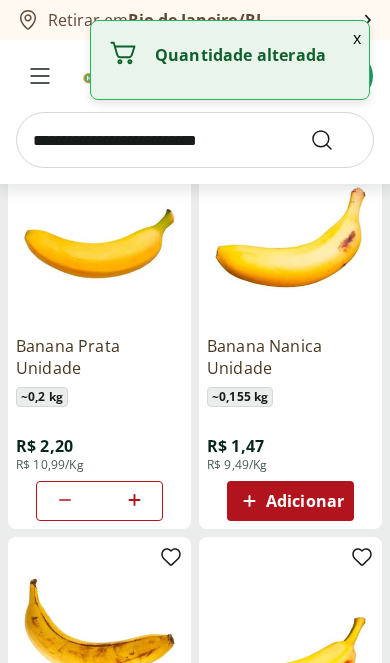click 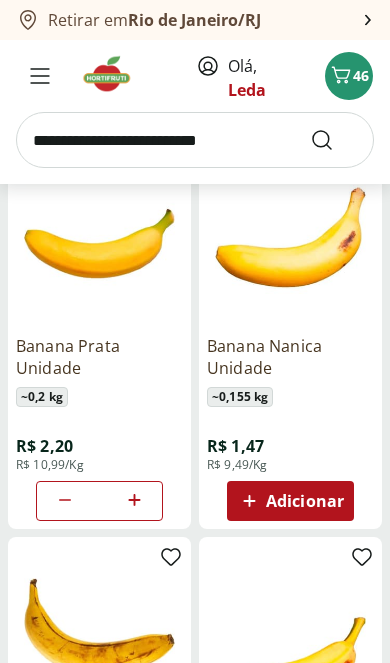 click at bounding box center (195, 140) 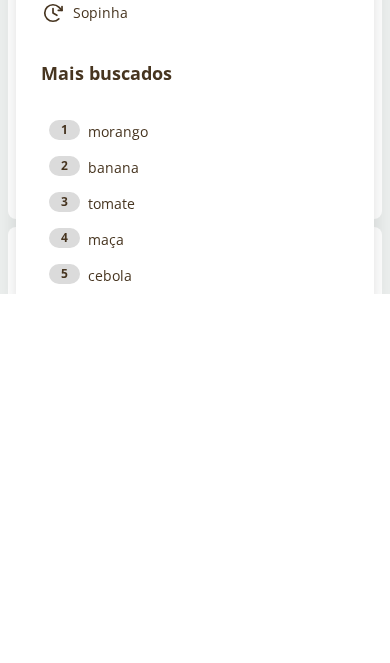 click on "1 morango" at bounding box center (195, 501) 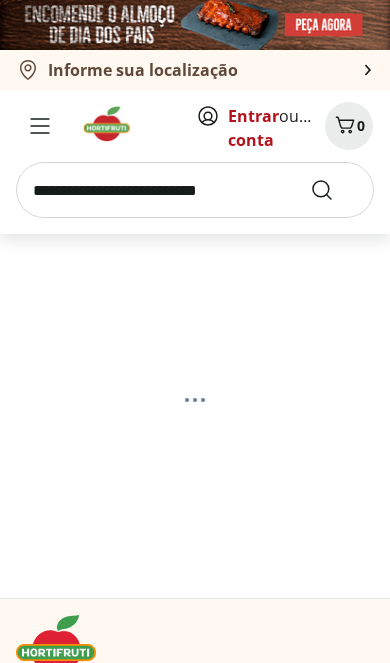 scroll, scrollTop: 86, scrollLeft: 0, axis: vertical 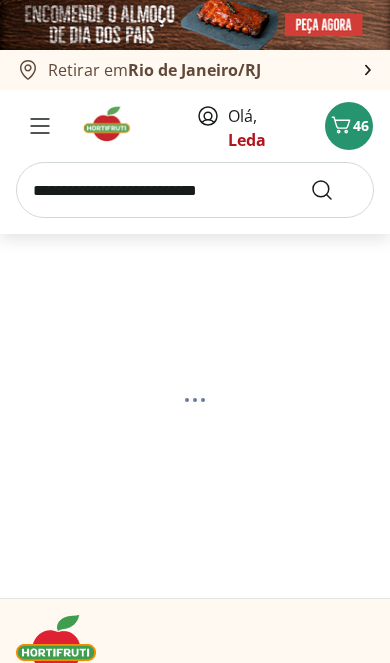 select on "**********" 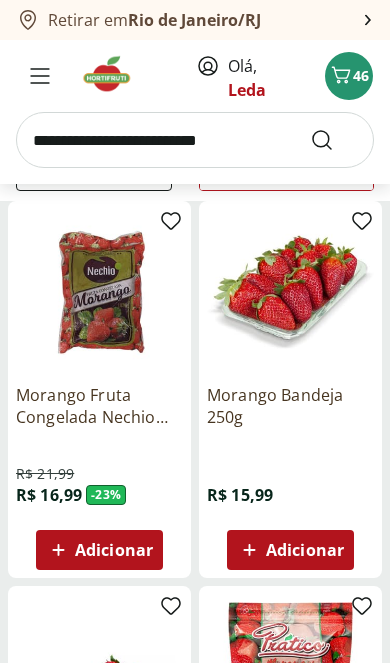 scroll, scrollTop: 236, scrollLeft: 0, axis: vertical 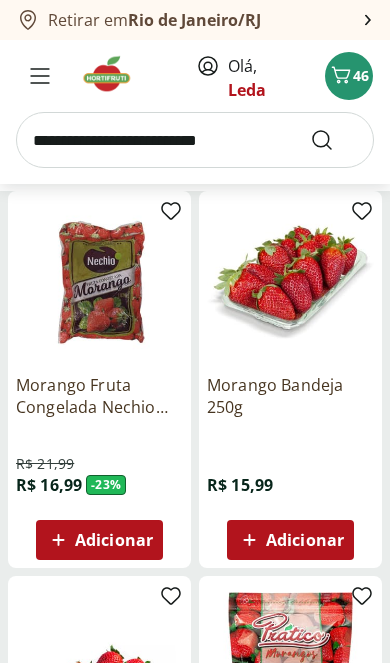 click on "Adicionar" at bounding box center (114, 540) 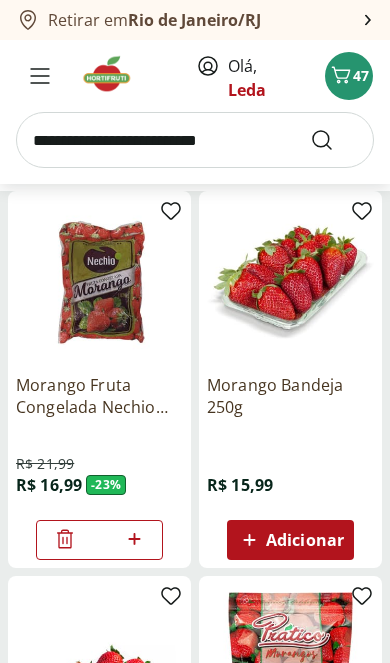 scroll, scrollTop: 237, scrollLeft: 0, axis: vertical 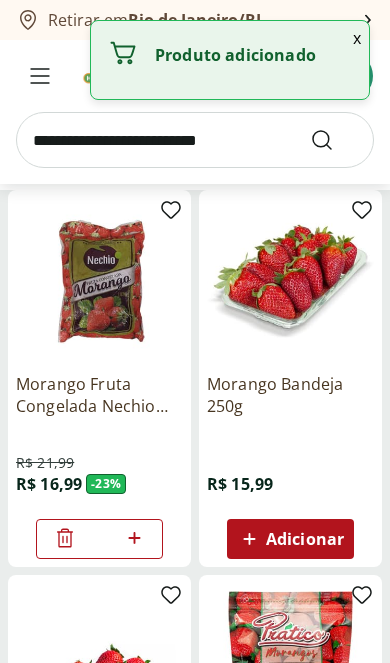 click 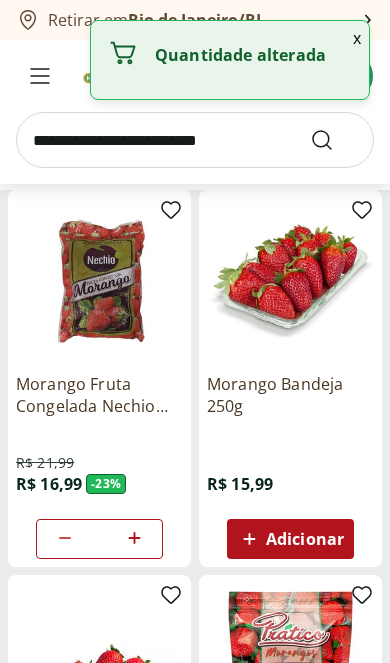 click 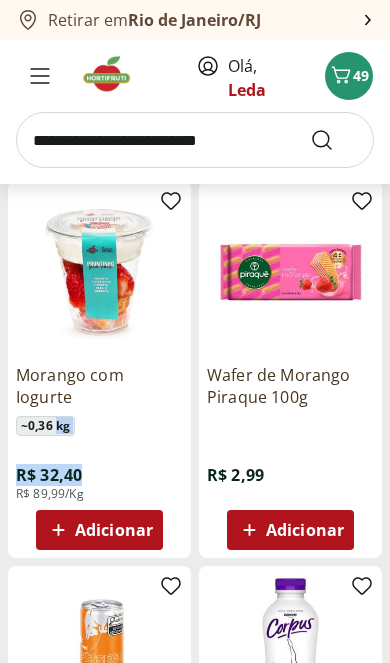 scroll, scrollTop: 1787, scrollLeft: 0, axis: vertical 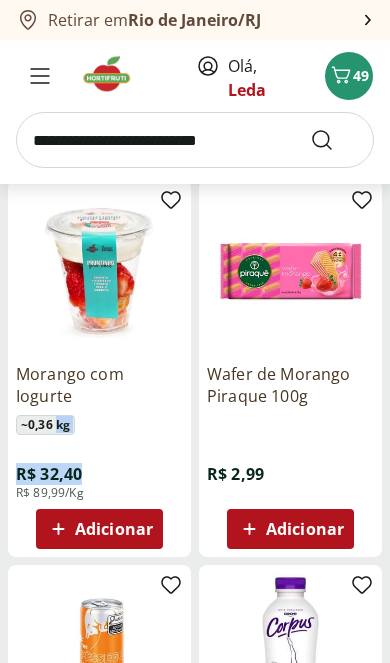click 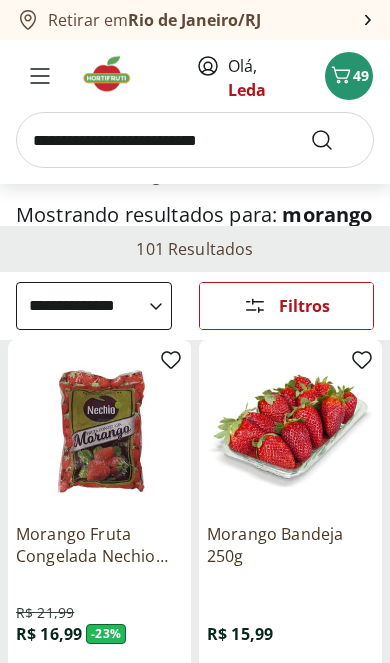 scroll, scrollTop: 0, scrollLeft: 0, axis: both 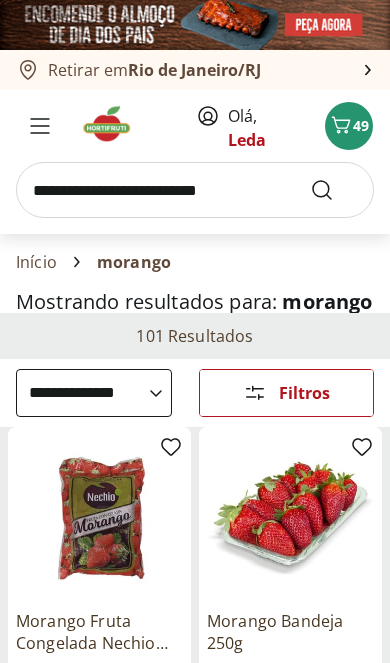 click 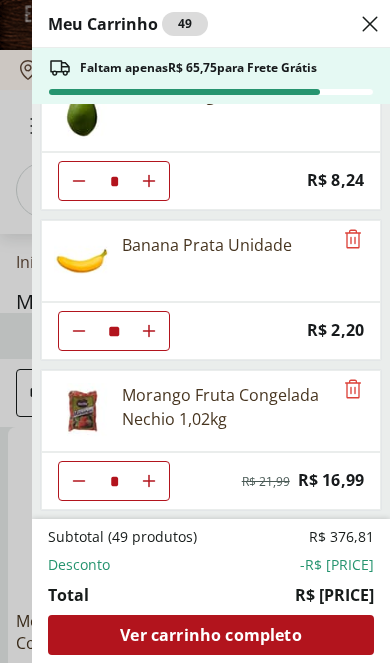 scroll, scrollTop: 643, scrollLeft: 0, axis: vertical 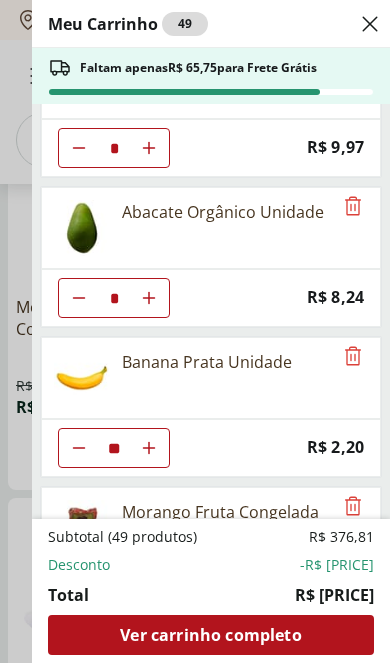 click at bounding box center (149, -302) 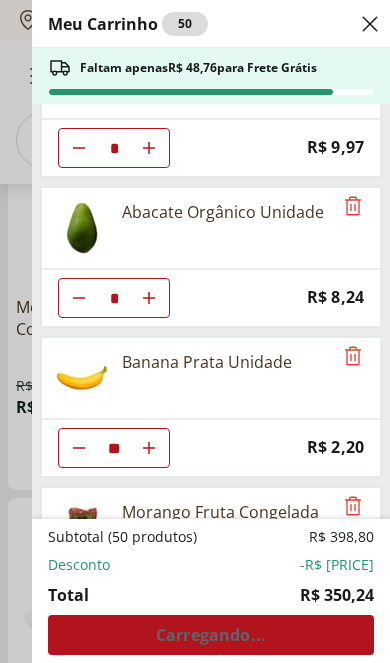 type on "*" 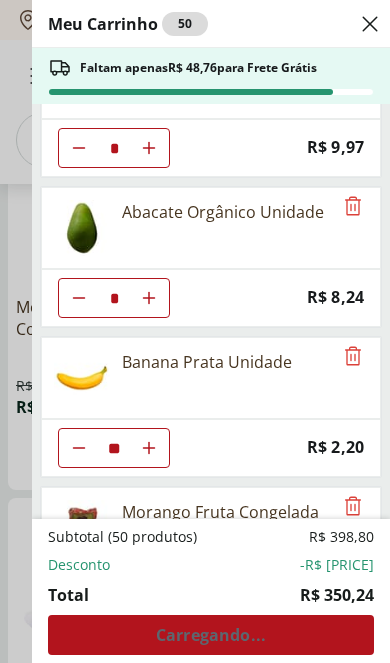 type on "*" 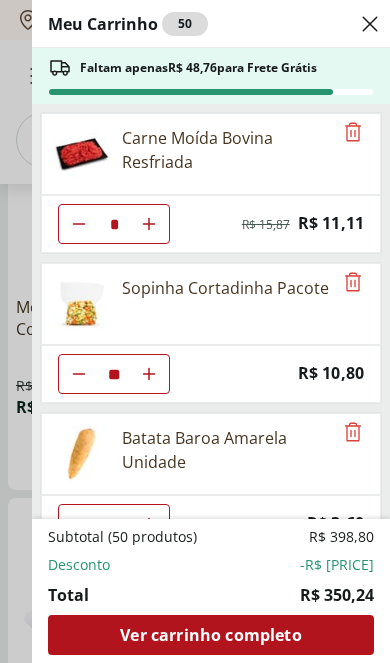 scroll, scrollTop: -1, scrollLeft: 0, axis: vertical 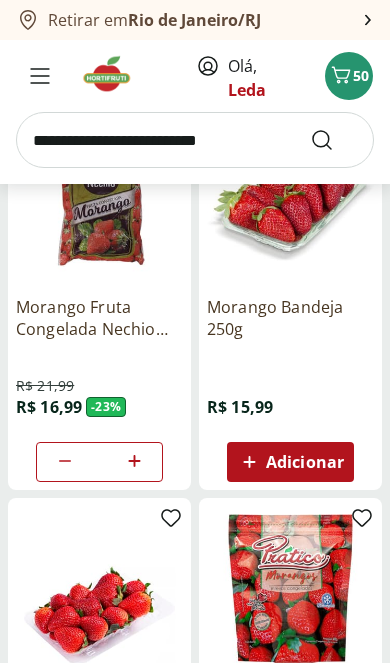 click at bounding box center [195, 140] 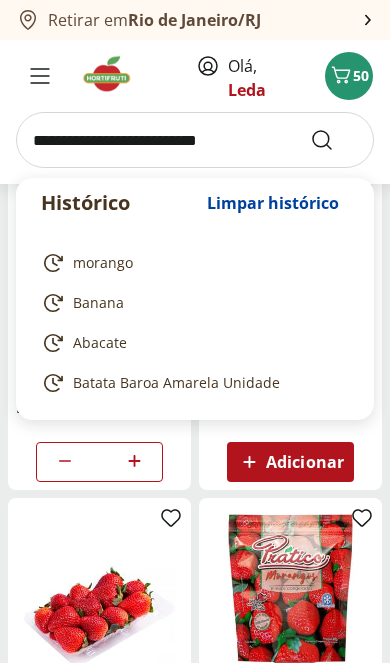 scroll, scrollTop: 254, scrollLeft: 0, axis: vertical 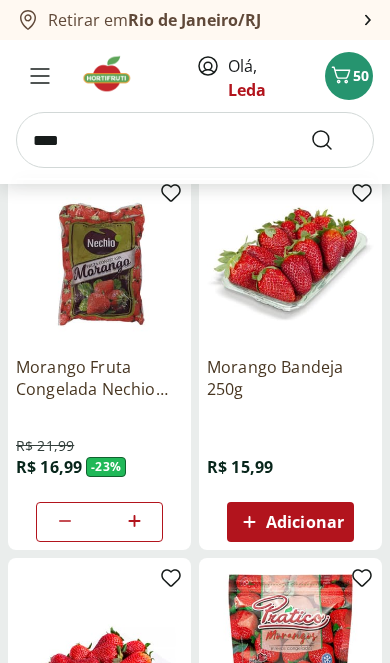 type on "*****" 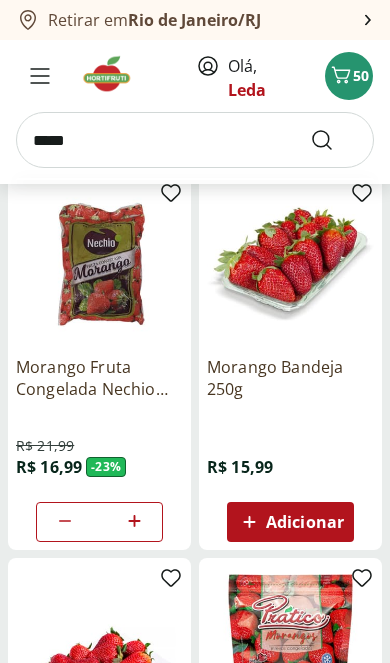 click at bounding box center [334, 140] 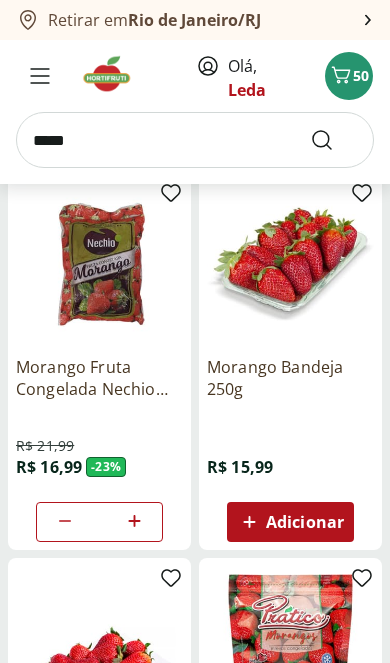 scroll, scrollTop: 33, scrollLeft: 0, axis: vertical 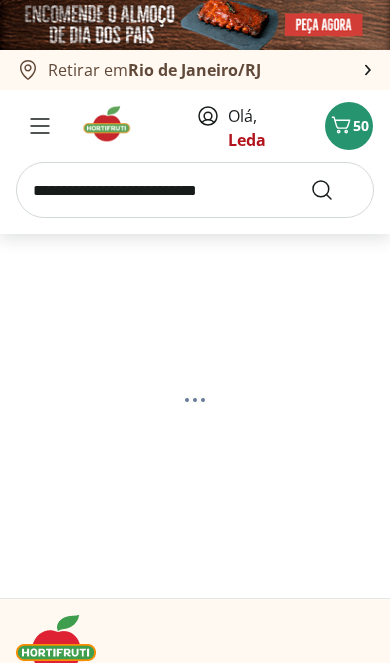 select on "**********" 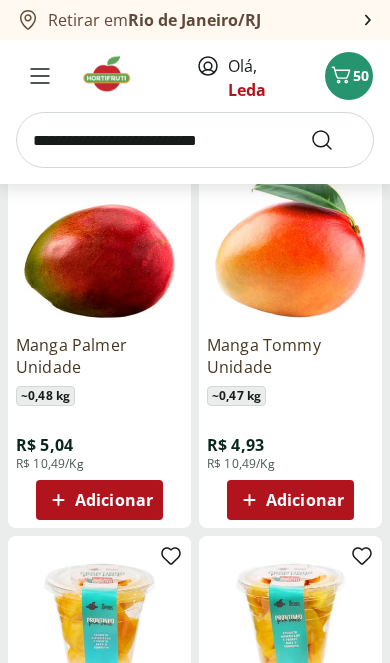 scroll, scrollTop: 300, scrollLeft: 0, axis: vertical 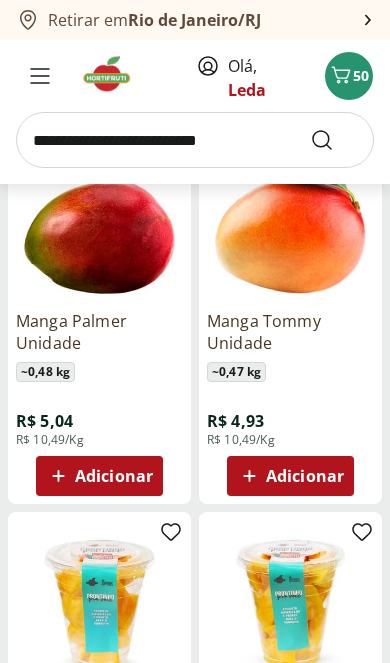 click on "Adicionar" at bounding box center [114, 476] 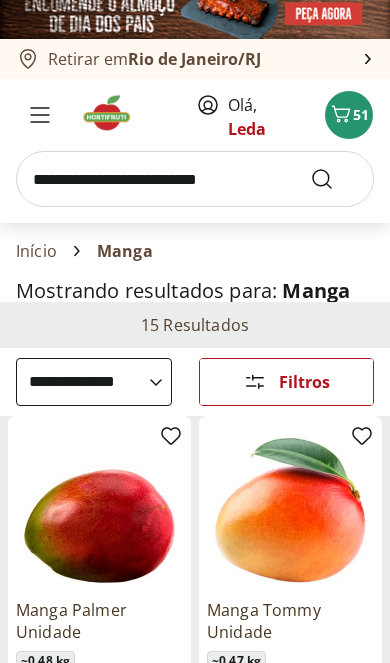 scroll, scrollTop: 0, scrollLeft: 0, axis: both 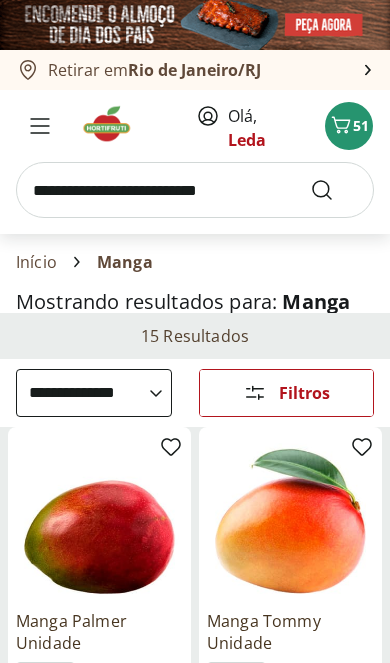 click at bounding box center (195, 190) 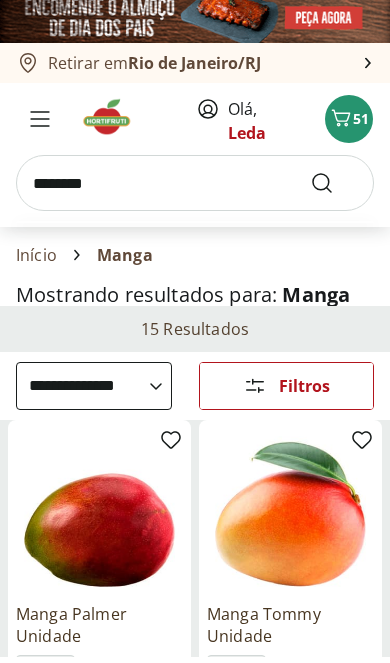 type on "********" 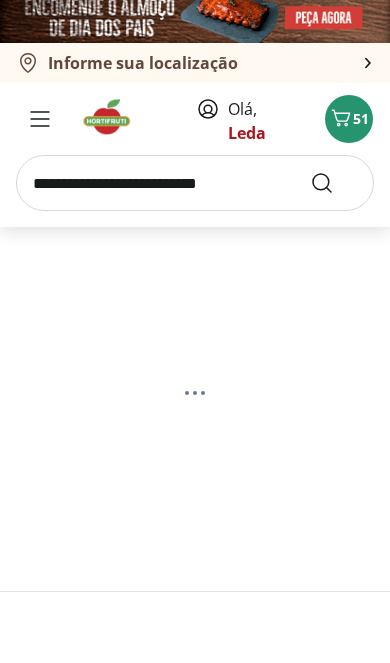 scroll, scrollTop: 6, scrollLeft: 0, axis: vertical 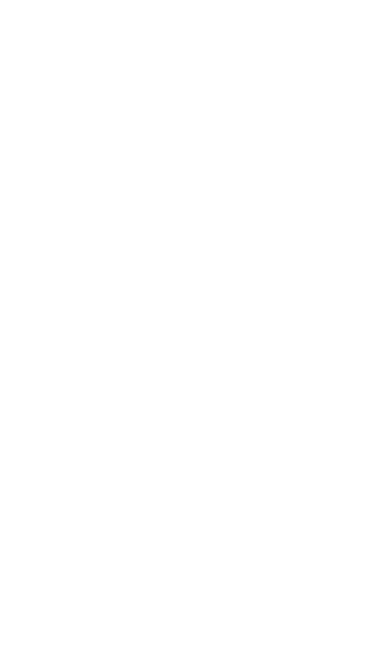 select on "**********" 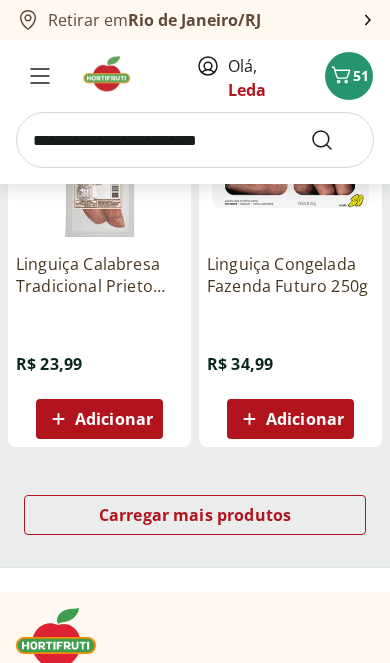 scroll, scrollTop: 2291, scrollLeft: 0, axis: vertical 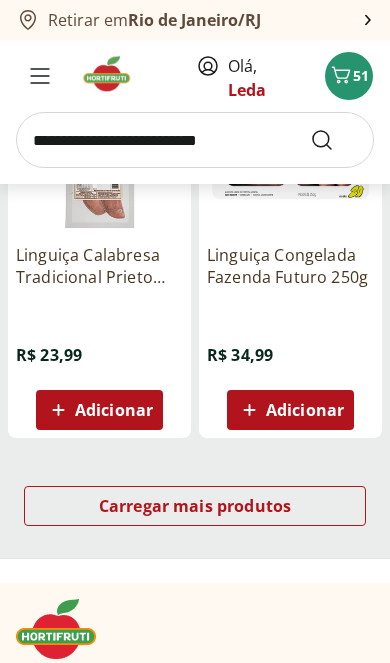 click on "Carregar mais produtos" at bounding box center (195, 506) 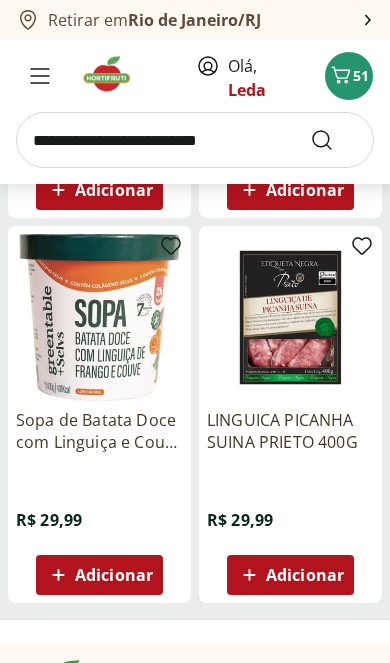 scroll, scrollTop: 2896, scrollLeft: 0, axis: vertical 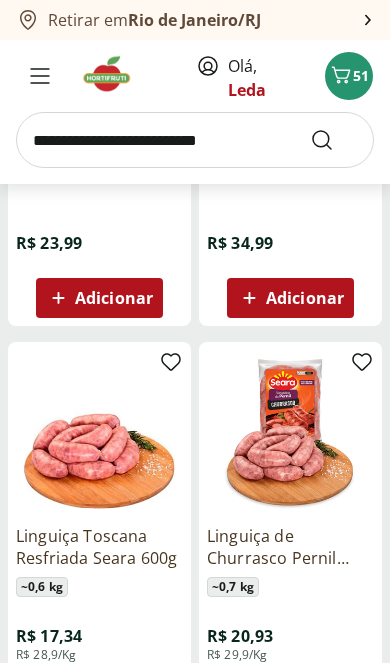 click at bounding box center (195, 140) 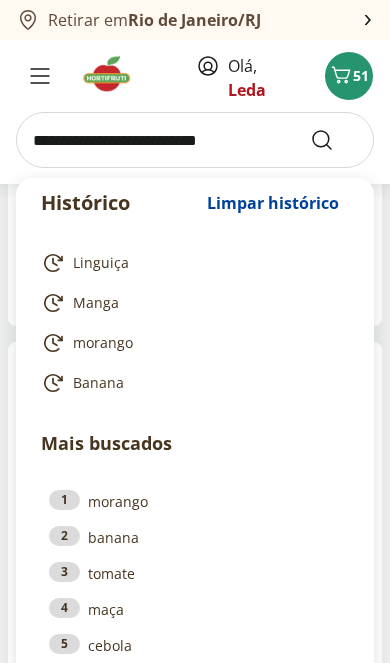 scroll, scrollTop: 2359, scrollLeft: 0, axis: vertical 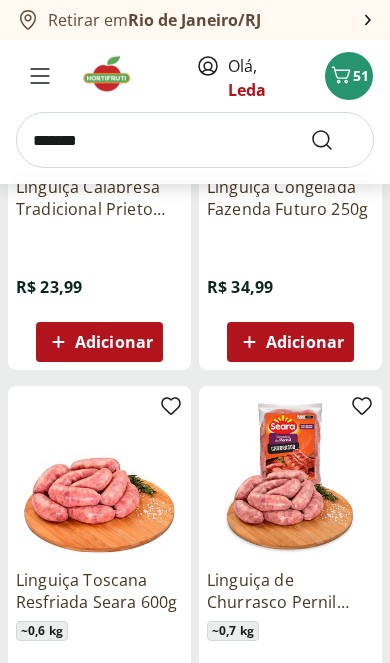 type on "*******" 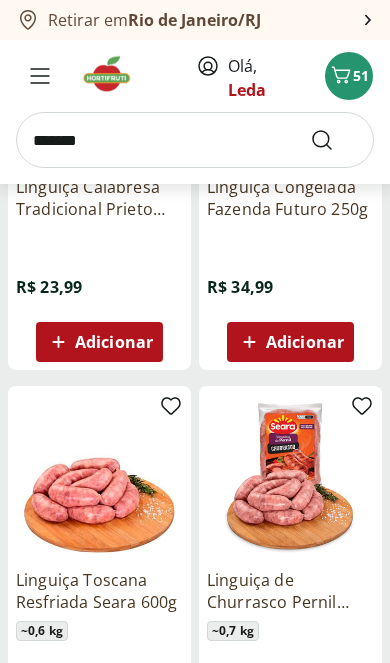 scroll, scrollTop: 0, scrollLeft: 0, axis: both 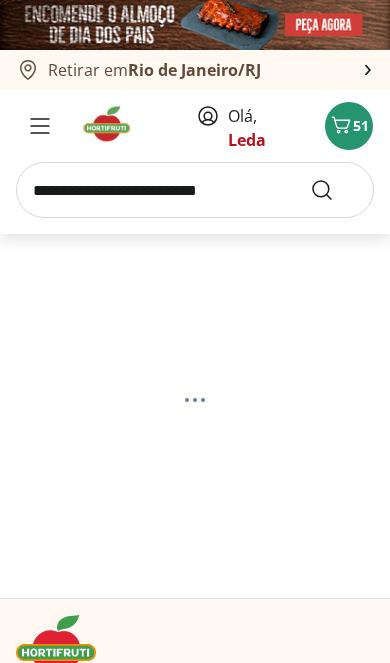 select on "**********" 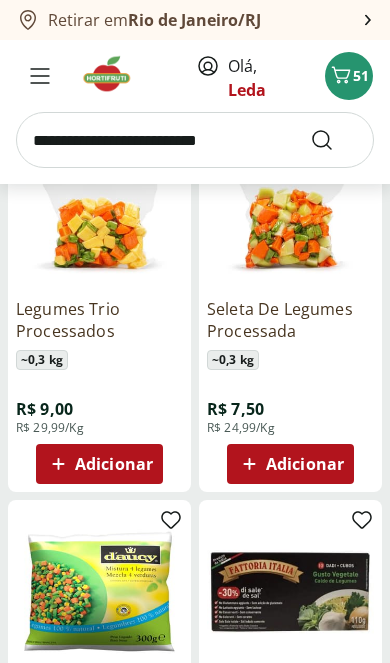scroll, scrollTop: 311, scrollLeft: 0, axis: vertical 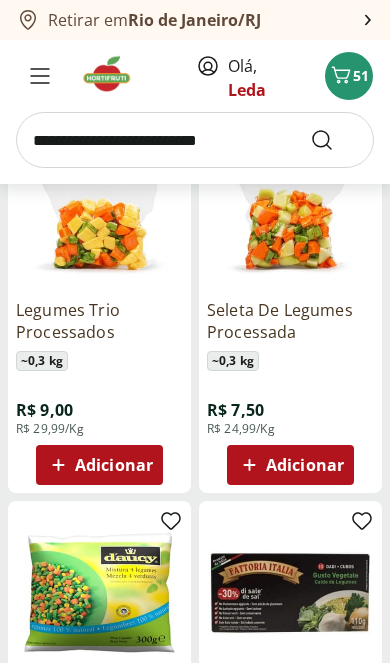 click on "Adicionar" at bounding box center (114, 465) 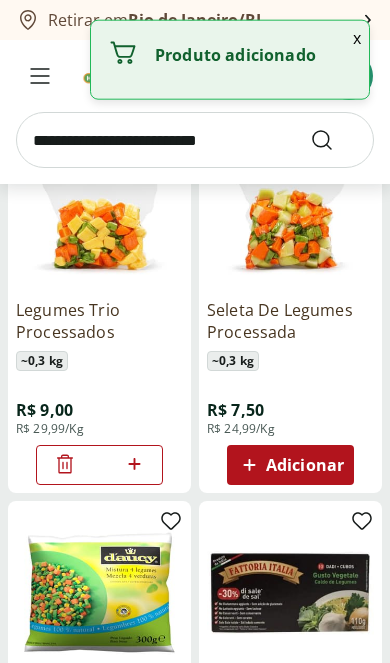 click at bounding box center (134, 465) 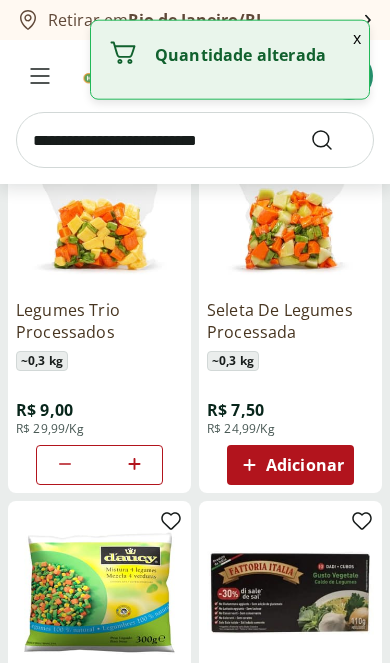 click on "Adicionar" at bounding box center [290, 465] 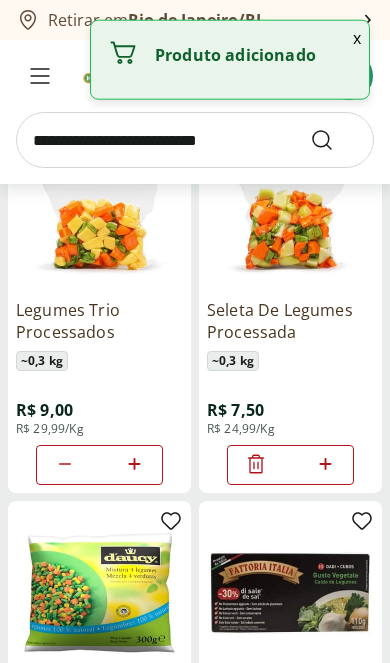 click 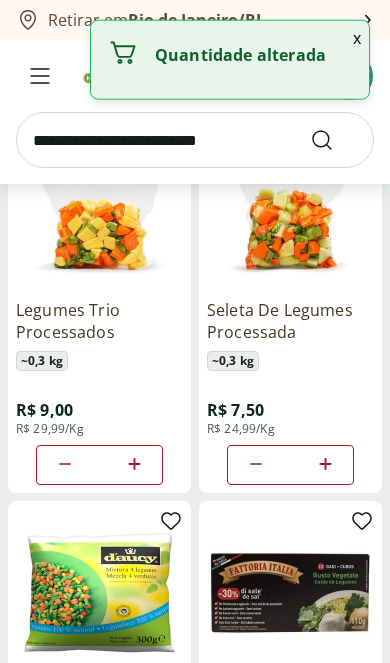 click 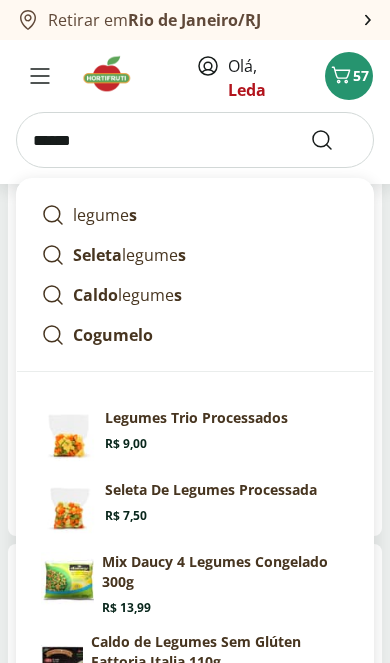 type on "******" 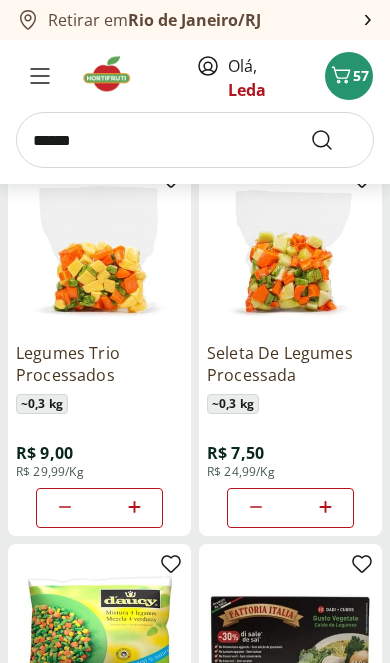 scroll, scrollTop: 0, scrollLeft: 0, axis: both 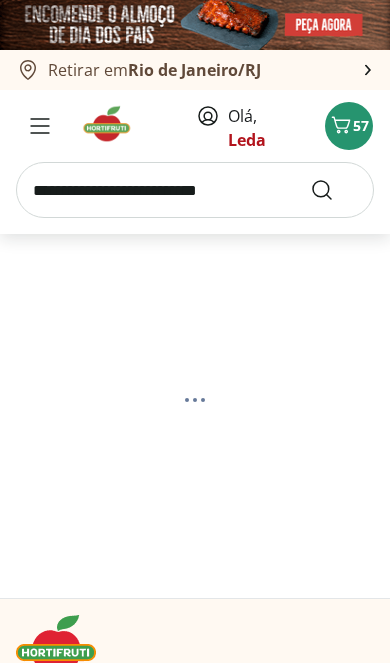select on "**********" 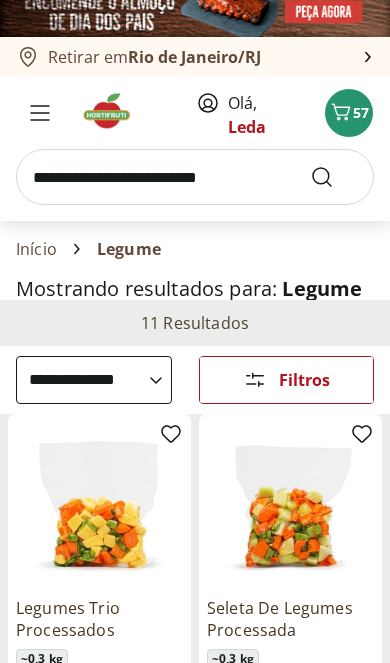 scroll, scrollTop: 0, scrollLeft: 0, axis: both 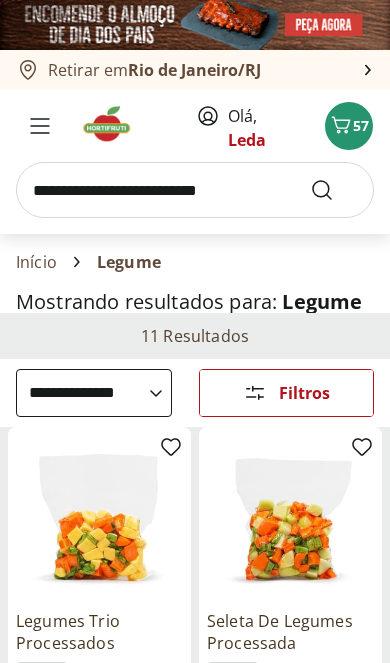 click 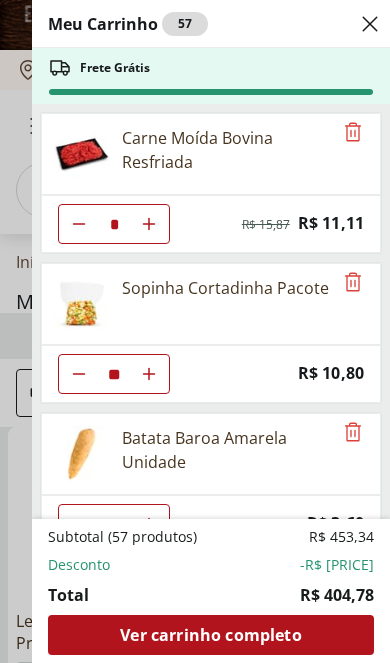 click 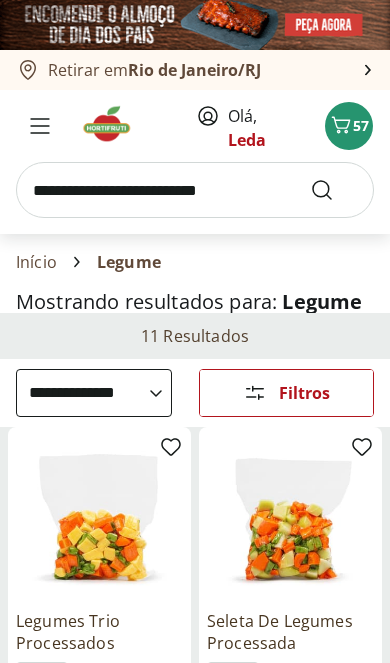 click on "57" at bounding box center (361, 125) 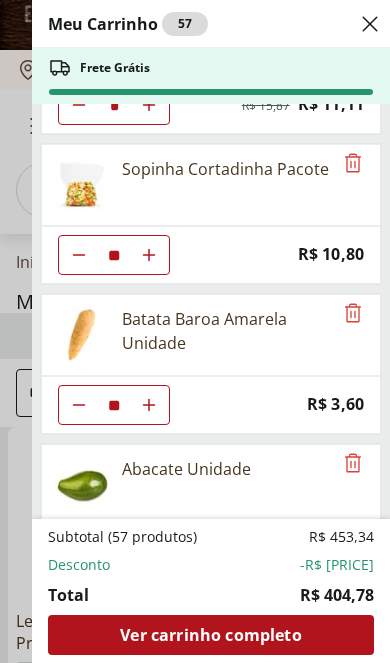 scroll, scrollTop: 132, scrollLeft: 0, axis: vertical 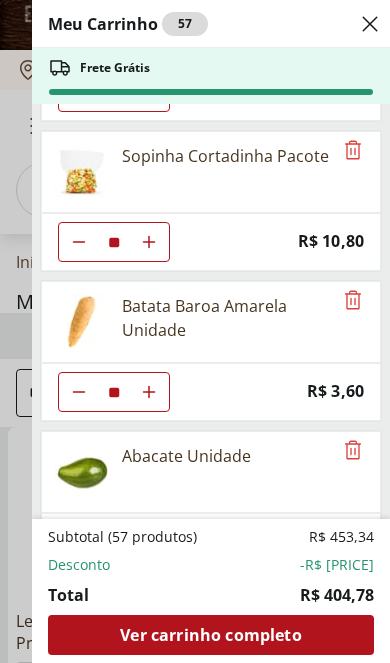 click 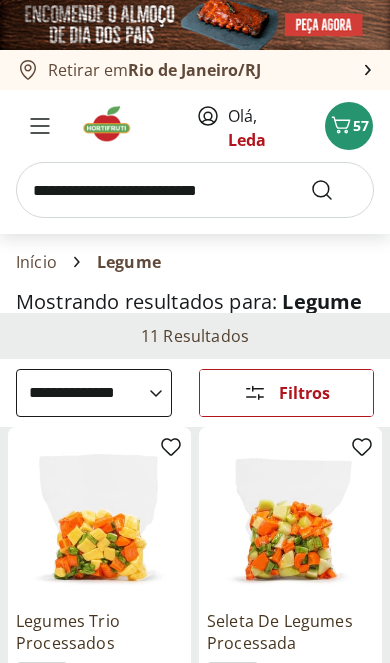 click at bounding box center (113, 124) 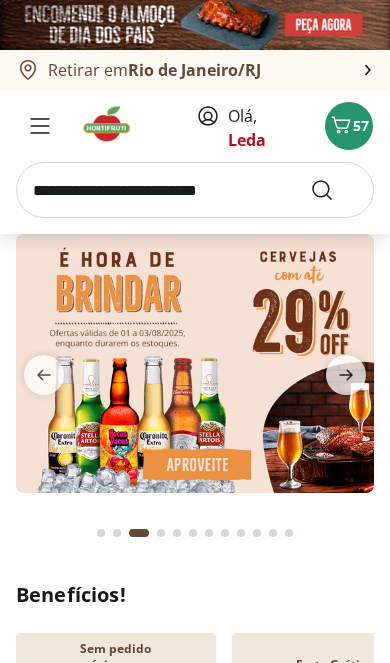 click 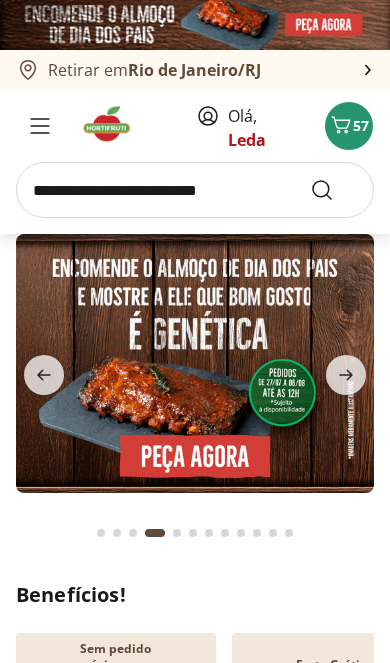 click 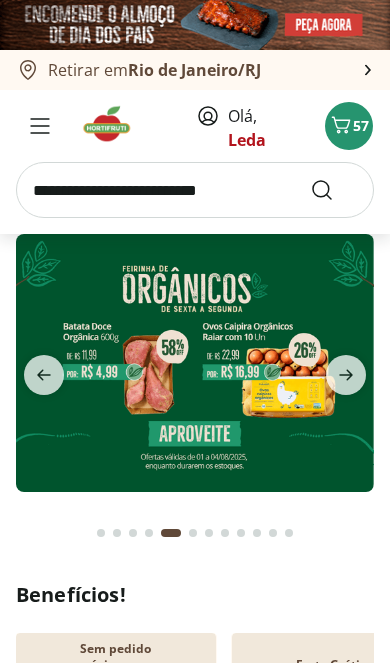 click 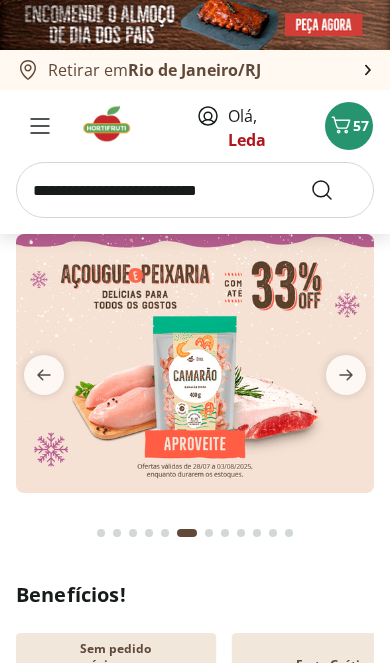 click 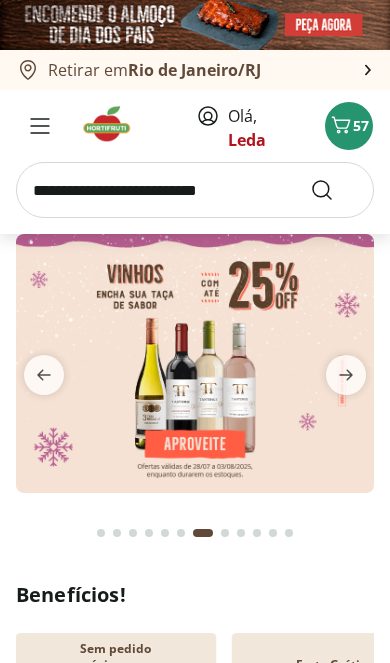 click 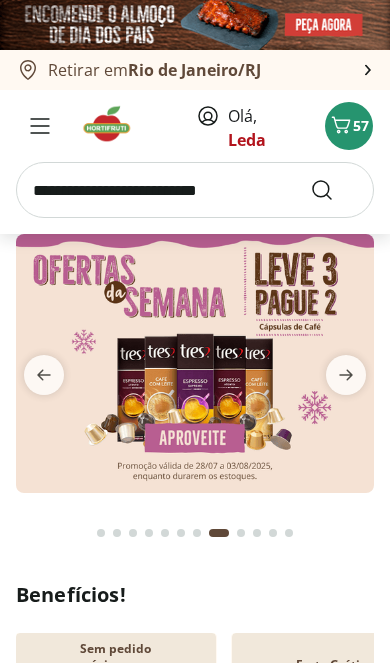 click 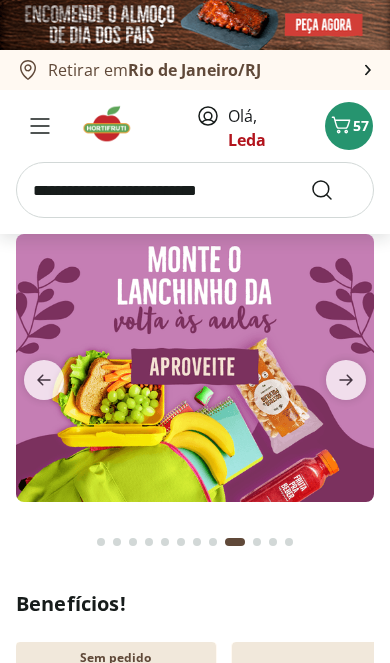 click 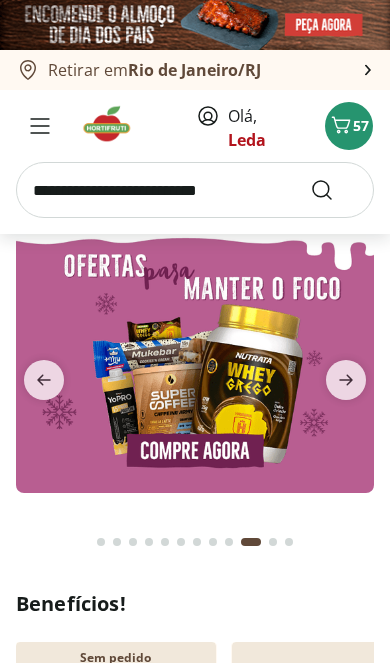 click 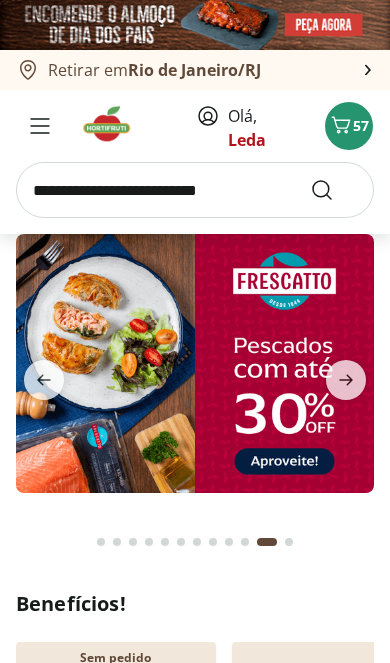 click at bounding box center (195, 363) 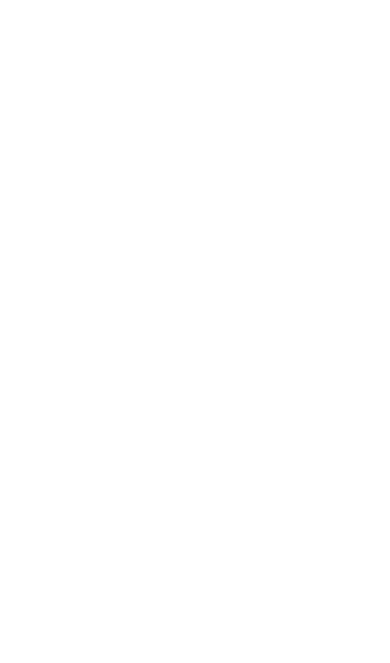 select on "**********" 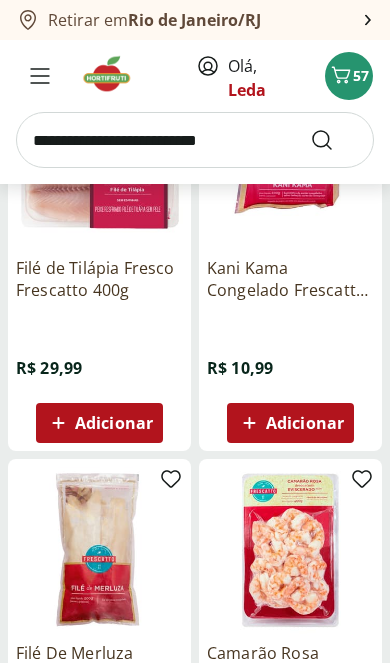 scroll, scrollTop: 1117, scrollLeft: 0, axis: vertical 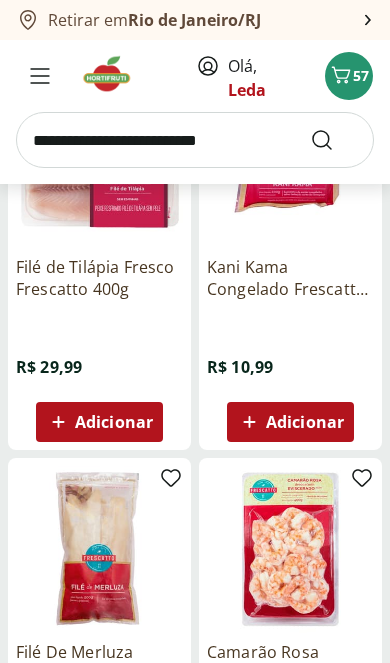 click at bounding box center [195, 140] 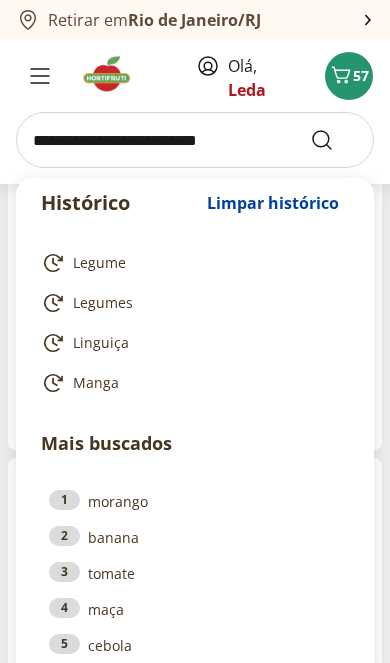 scroll, scrollTop: 1057, scrollLeft: 0, axis: vertical 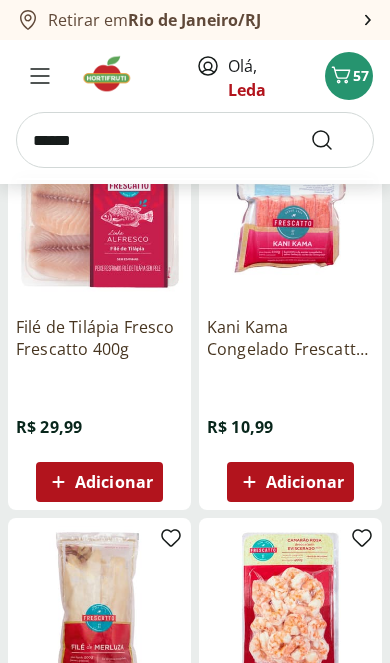 type on "******" 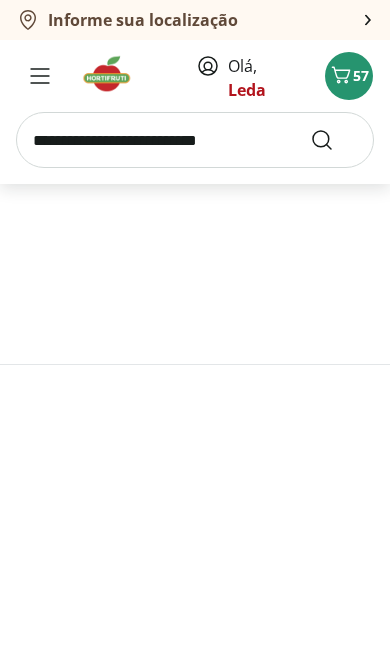 scroll, scrollTop: 33, scrollLeft: 0, axis: vertical 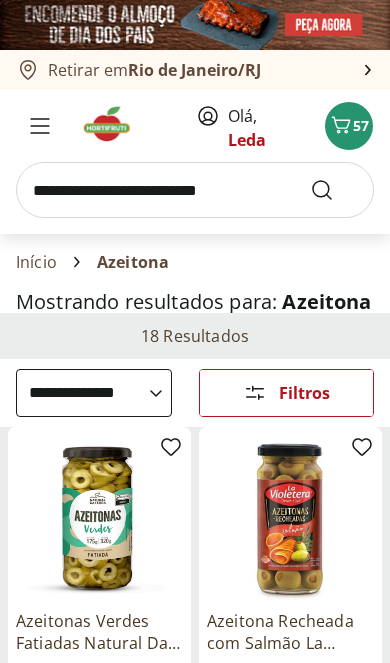 select on "**********" 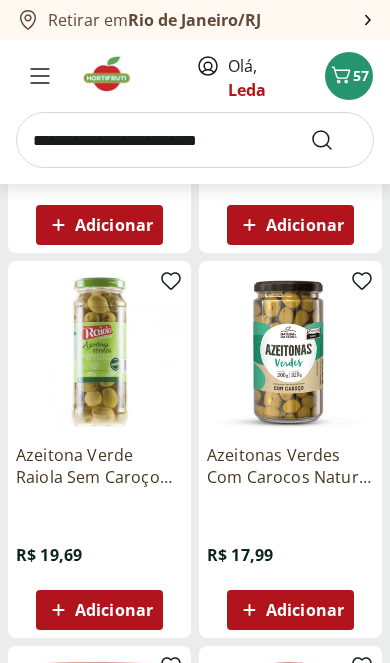 scroll, scrollTop: 0, scrollLeft: 0, axis: both 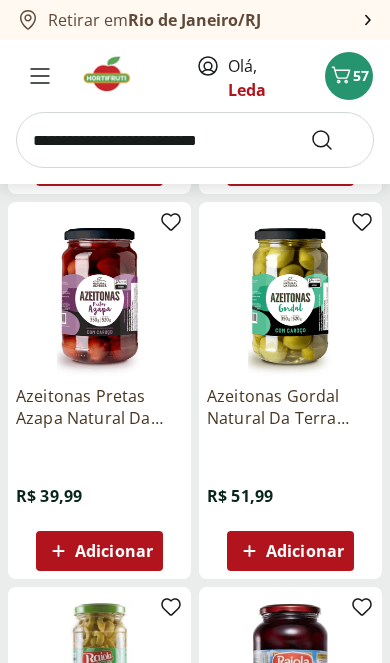 click at bounding box center (99, 293) 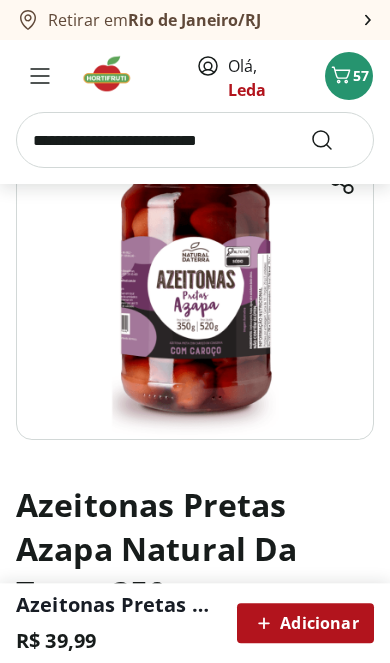 scroll, scrollTop: 0, scrollLeft: 0, axis: both 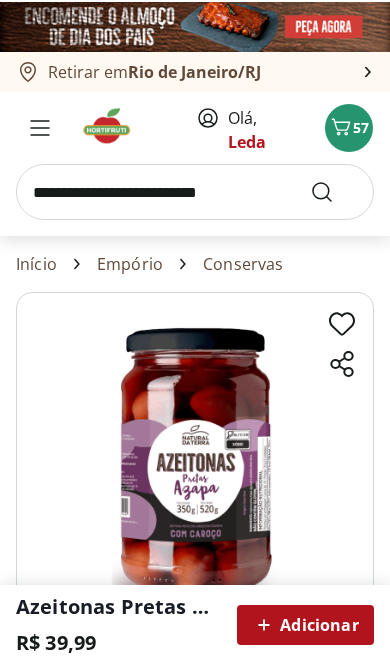 select on "**********" 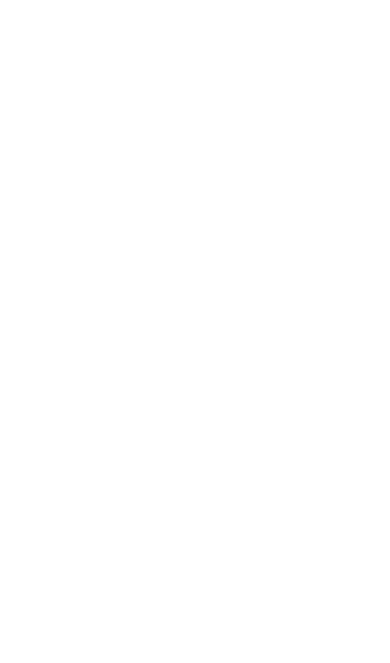 scroll, scrollTop: 1765, scrollLeft: 0, axis: vertical 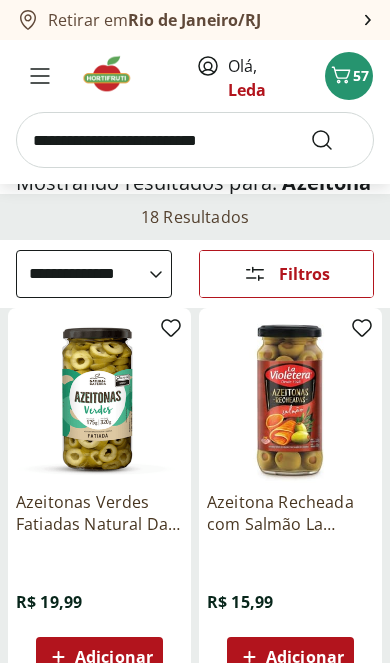 click at bounding box center [99, 399] 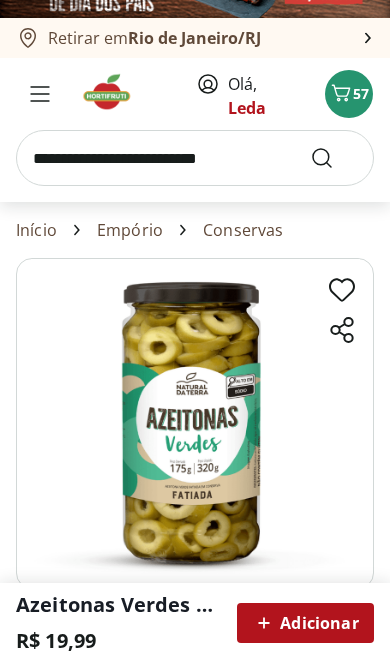 scroll, scrollTop: 0, scrollLeft: 0, axis: both 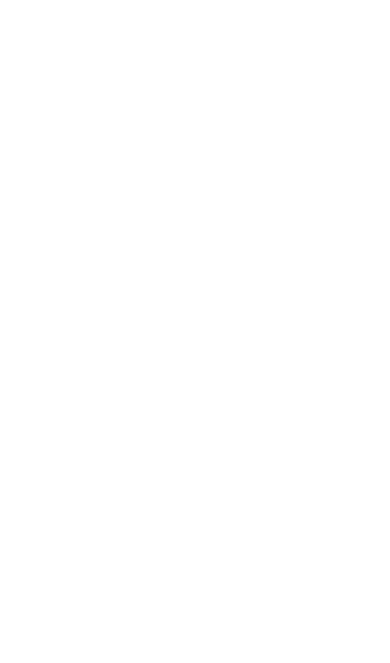 select on "**********" 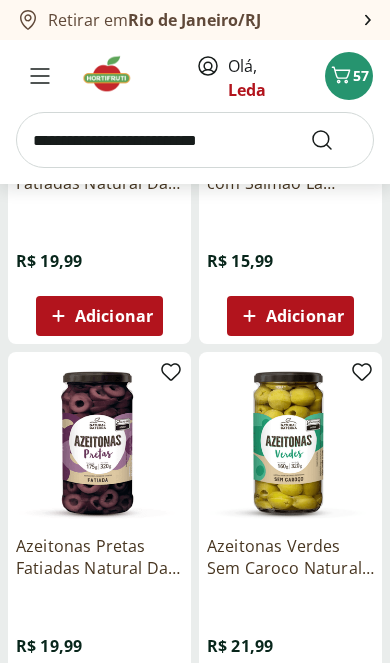 scroll, scrollTop: 2107, scrollLeft: 0, axis: vertical 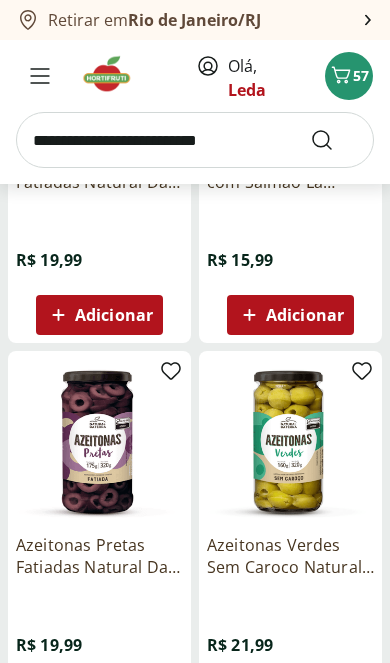 click at bounding box center [290, 442] 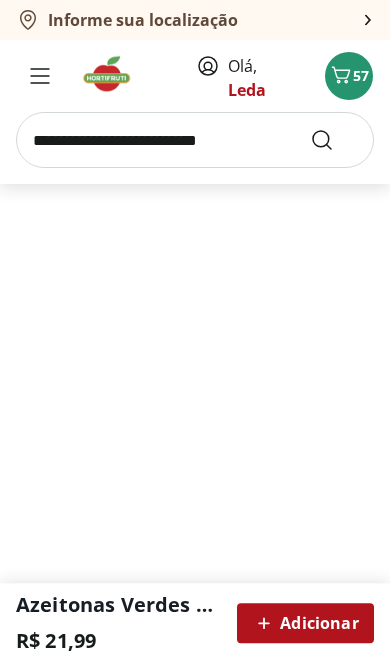 scroll, scrollTop: 33, scrollLeft: 0, axis: vertical 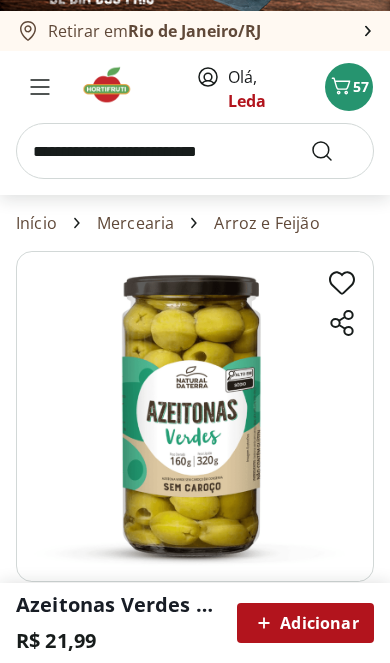 select on "**********" 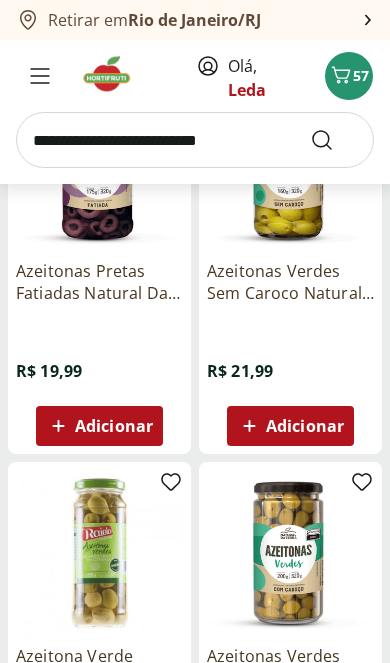 scroll, scrollTop: 2383, scrollLeft: 0, axis: vertical 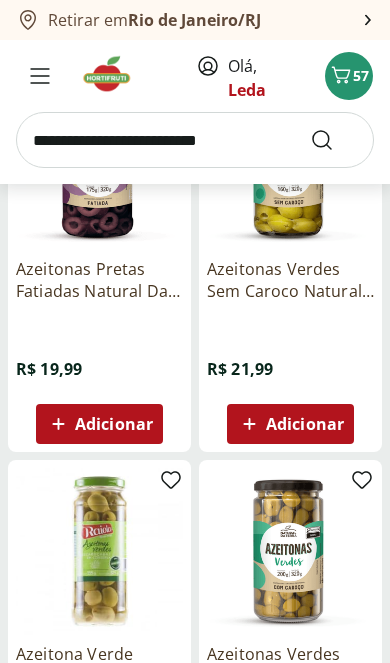click on "Adicionar" at bounding box center (305, 424) 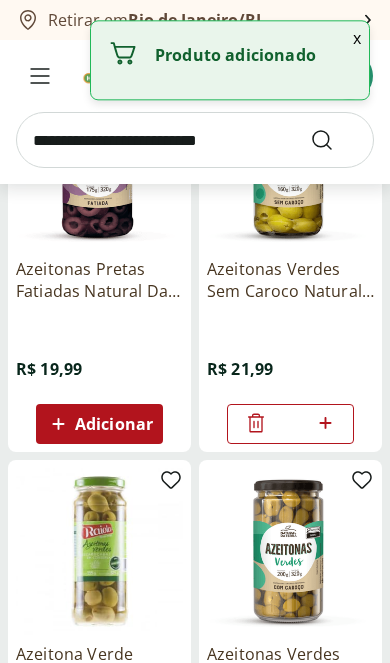 scroll, scrollTop: 2383, scrollLeft: 0, axis: vertical 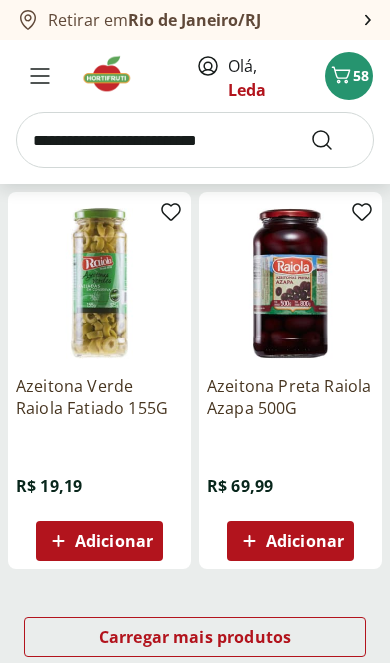 click on "Carregar mais produtos" at bounding box center [195, 637] 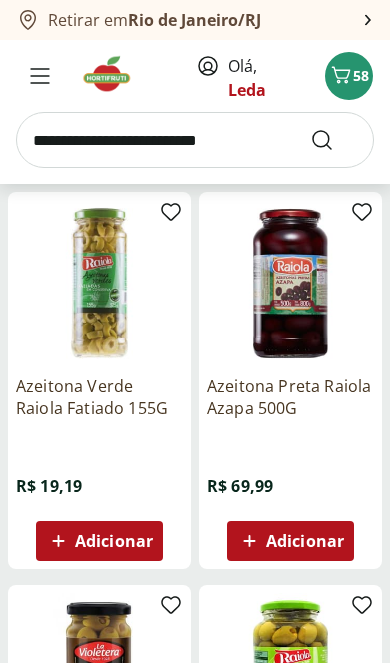 scroll, scrollTop: 3806, scrollLeft: 0, axis: vertical 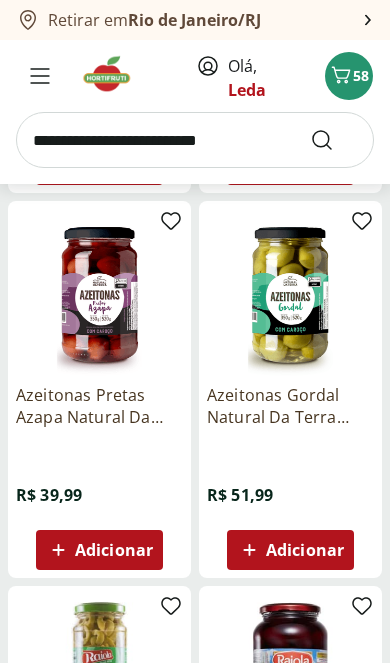 click on "Adicionar" at bounding box center [114, 550] 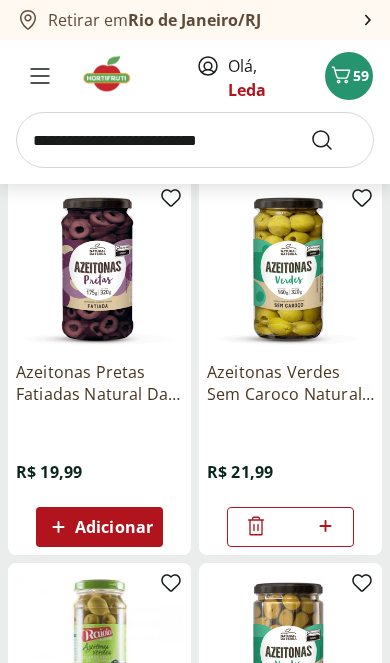 scroll, scrollTop: 2281, scrollLeft: 0, axis: vertical 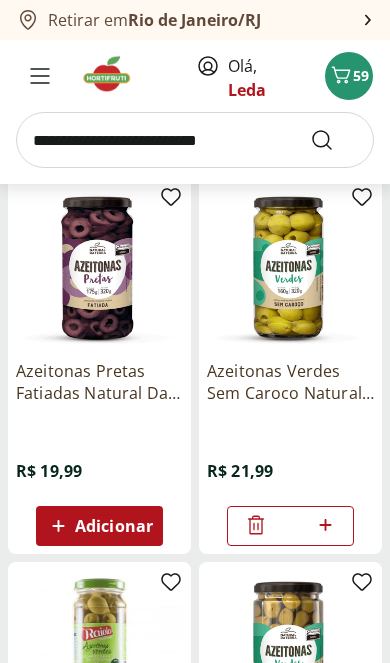click on "Adicionar" at bounding box center [114, 526] 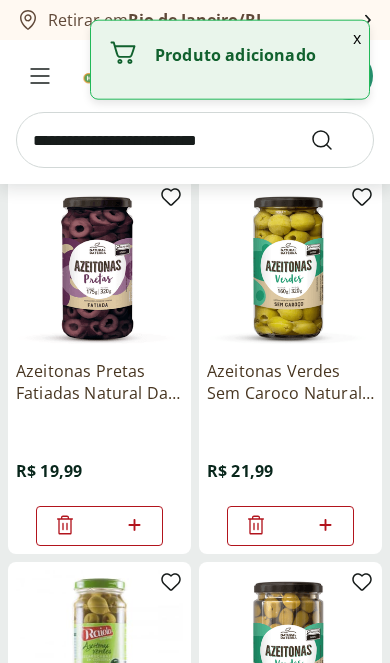click 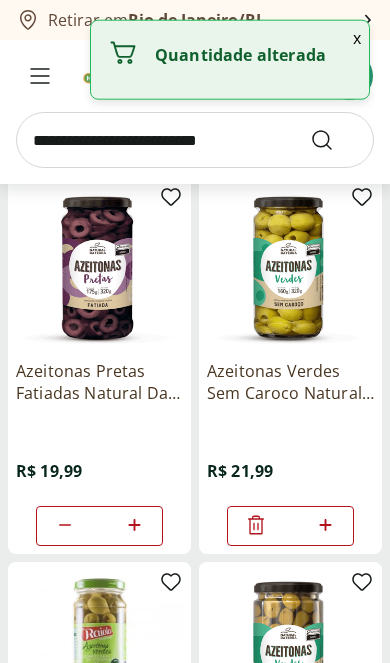 click 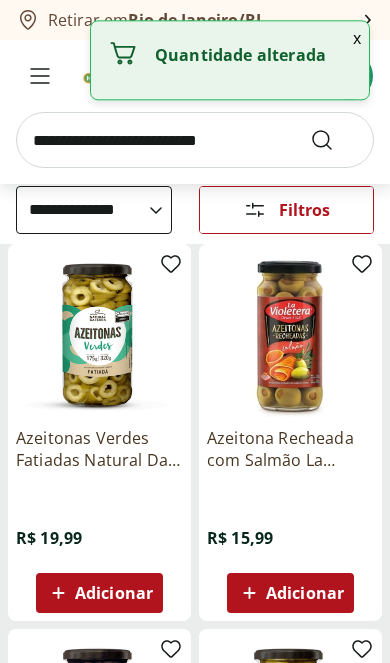 scroll, scrollTop: 1858, scrollLeft: 0, axis: vertical 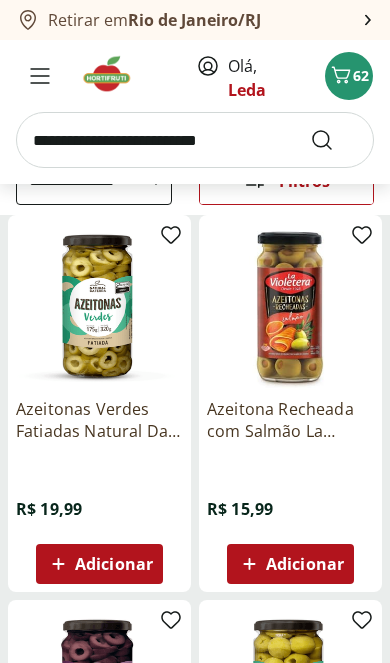 click on "Adicionar" at bounding box center [114, 564] 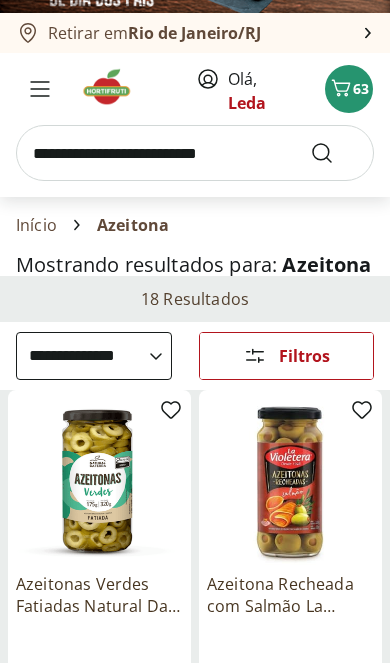 scroll, scrollTop: 0, scrollLeft: 0, axis: both 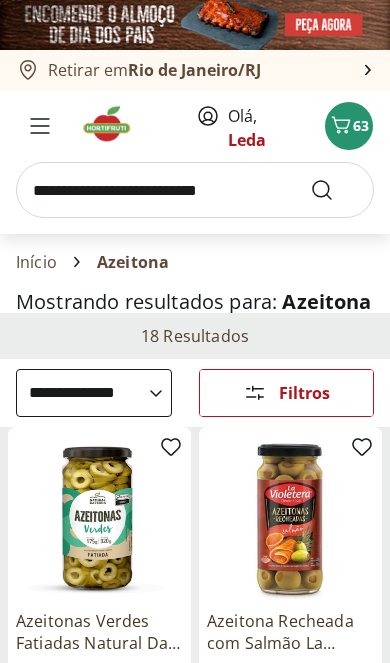 click on "63" at bounding box center (349, 126) 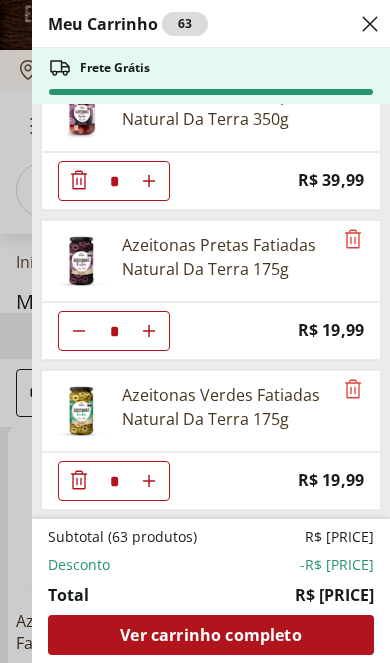 scroll, scrollTop: 1693, scrollLeft: 0, axis: vertical 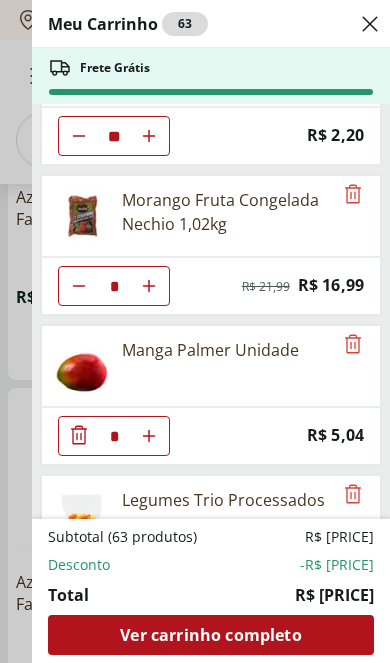 click at bounding box center [149, -614] 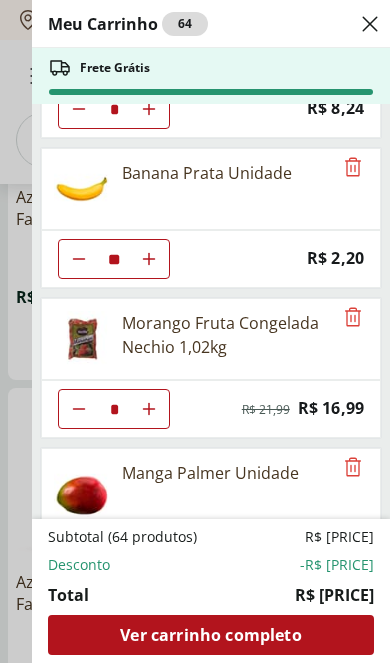 scroll, scrollTop: 716, scrollLeft: 0, axis: vertical 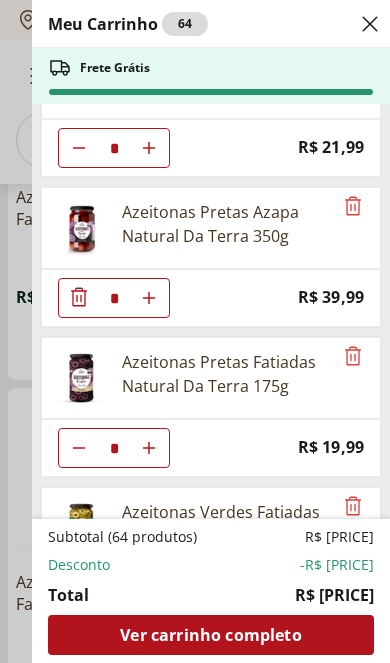 click at bounding box center [149, -1352] 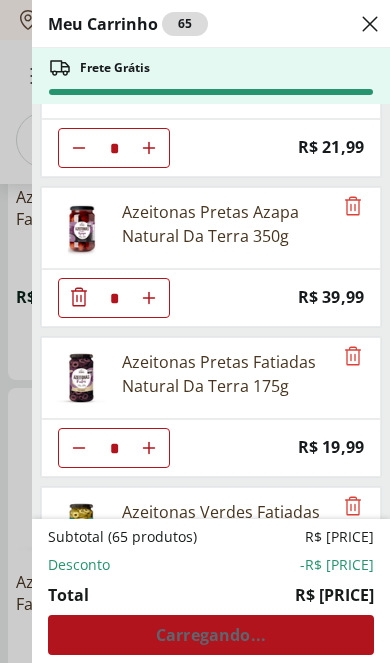 type on "*" 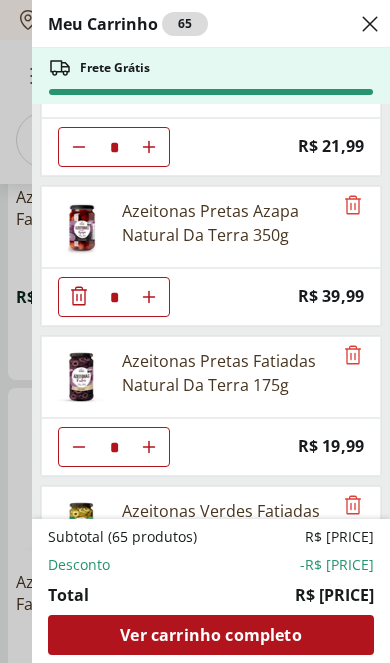 scroll, scrollTop: 1576, scrollLeft: 0, axis: vertical 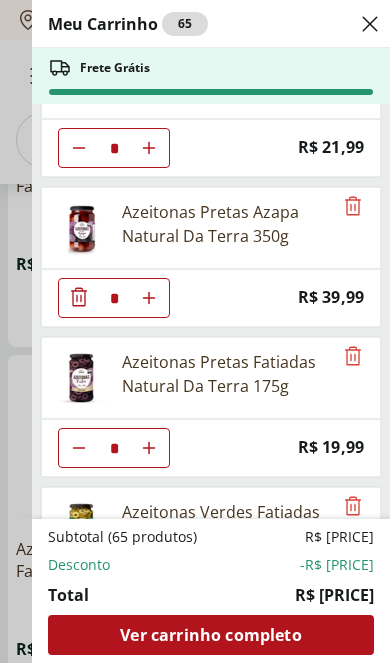 click on "Ver carrinho completo" at bounding box center [210, 635] 